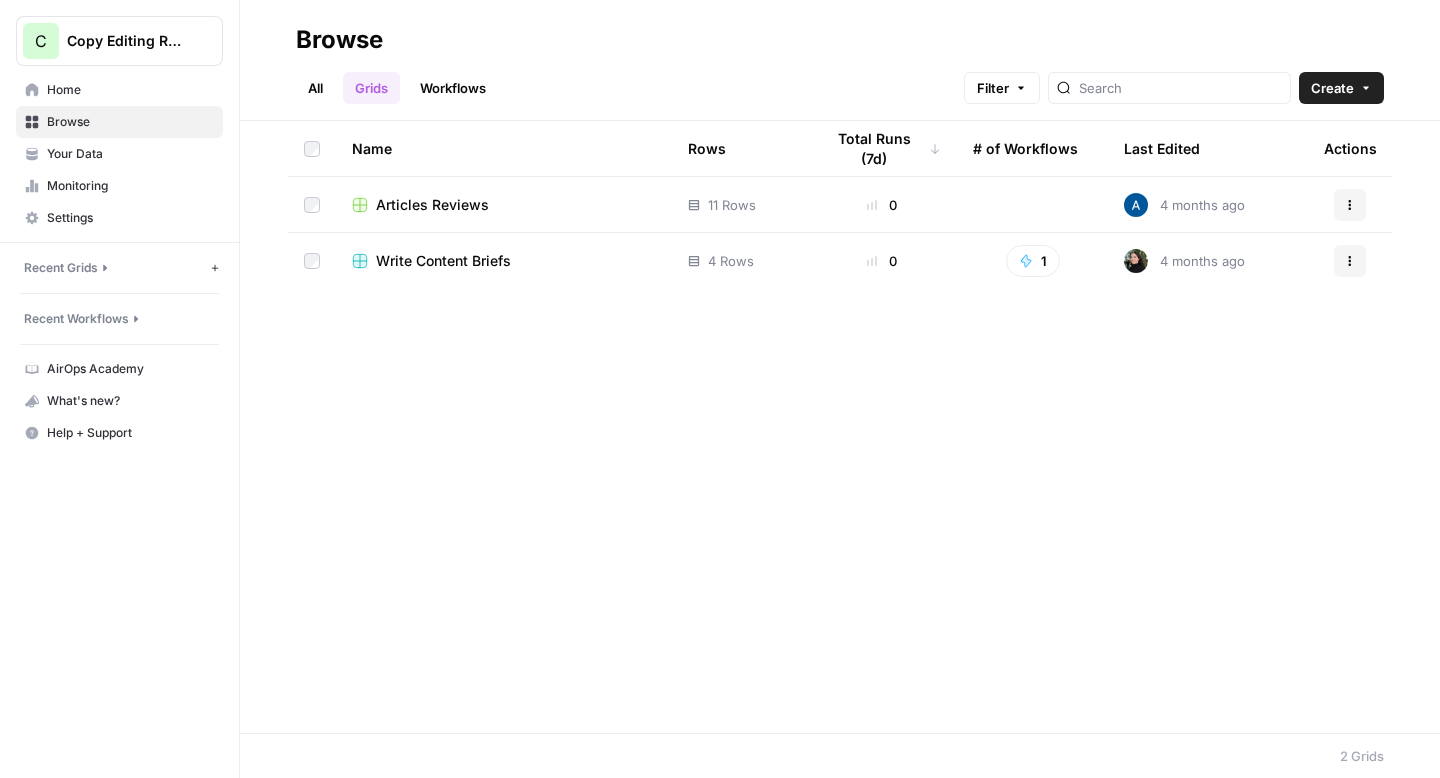 scroll, scrollTop: 0, scrollLeft: 0, axis: both 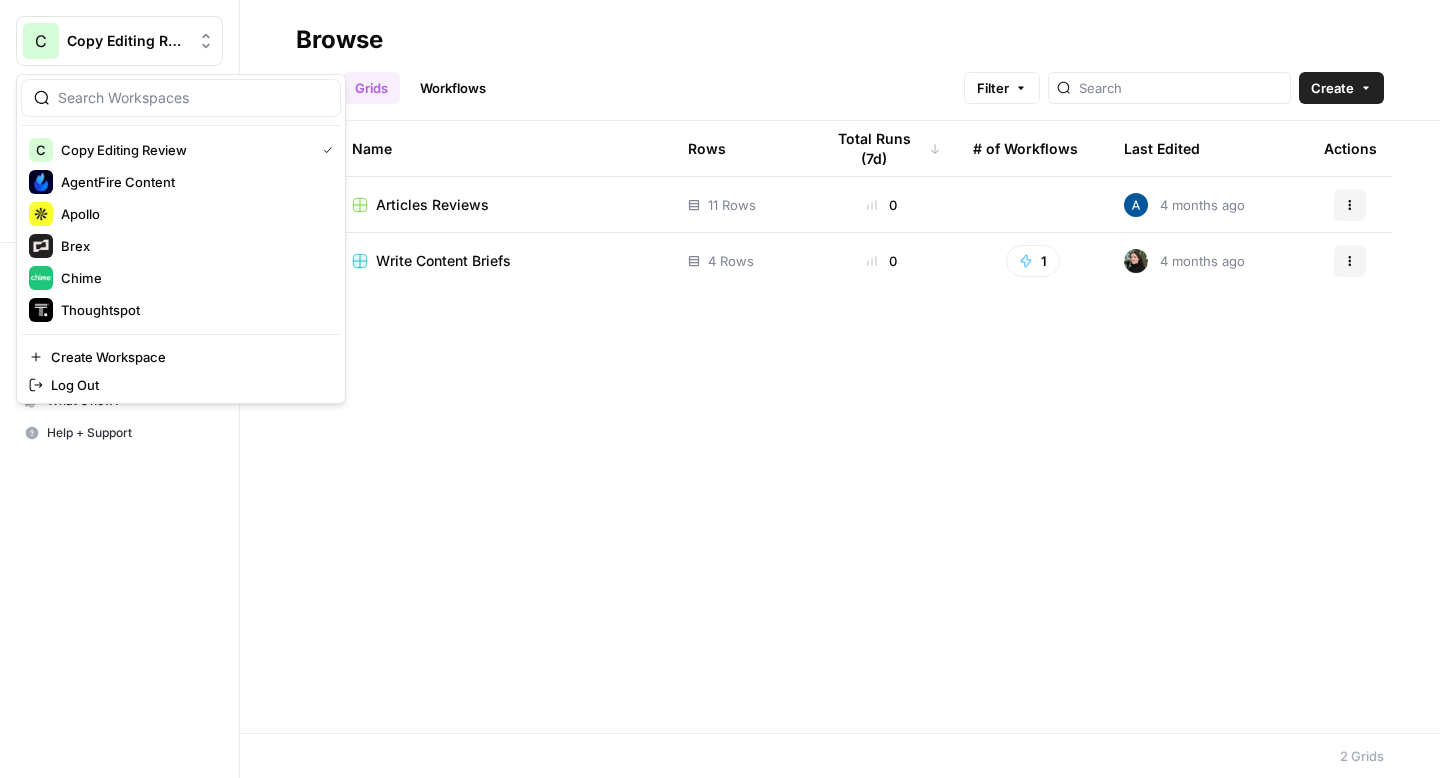 click on "Copy Editing Review" at bounding box center [127, 41] 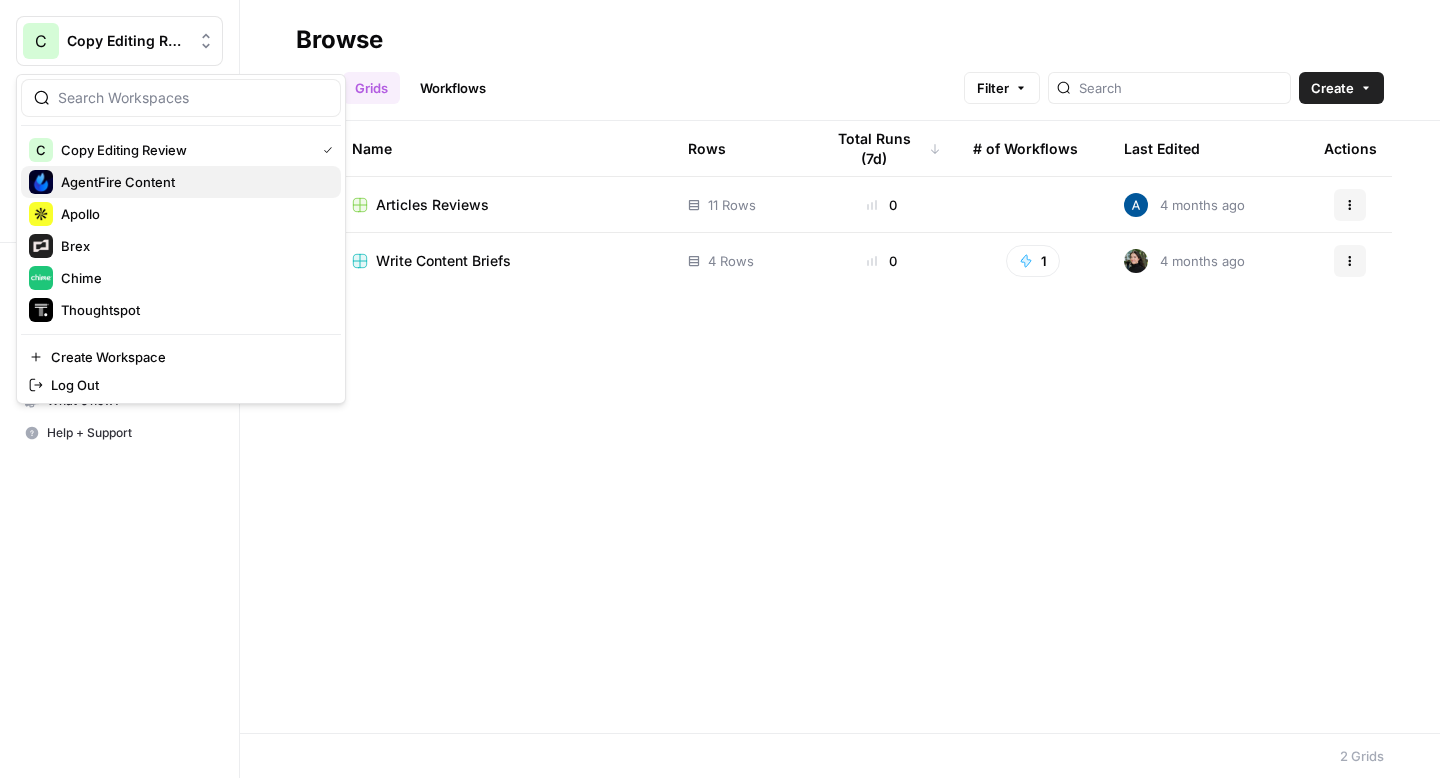 click on "AgentFire Content" at bounding box center [181, 182] 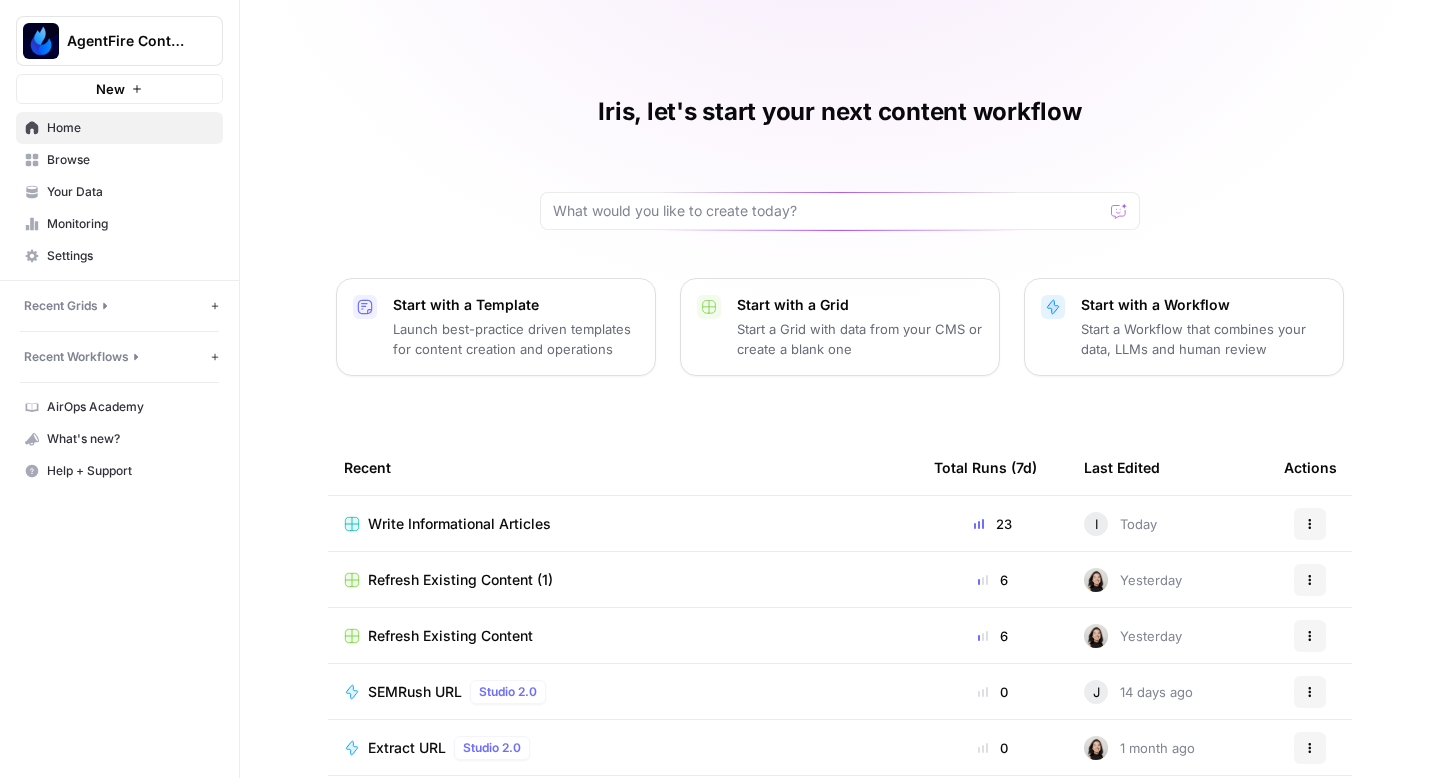scroll, scrollTop: 0, scrollLeft: 0, axis: both 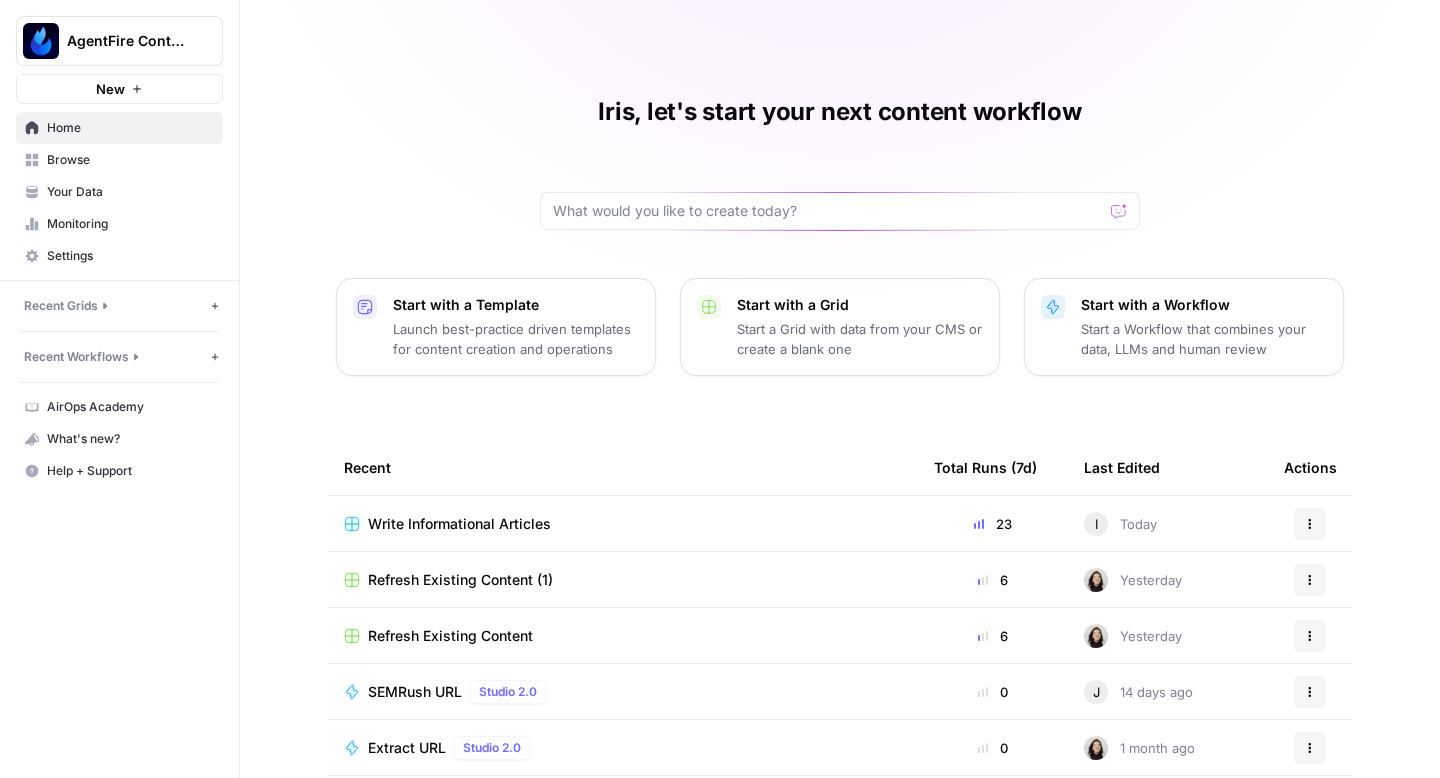 click on "Write Informational Articles" at bounding box center [459, 524] 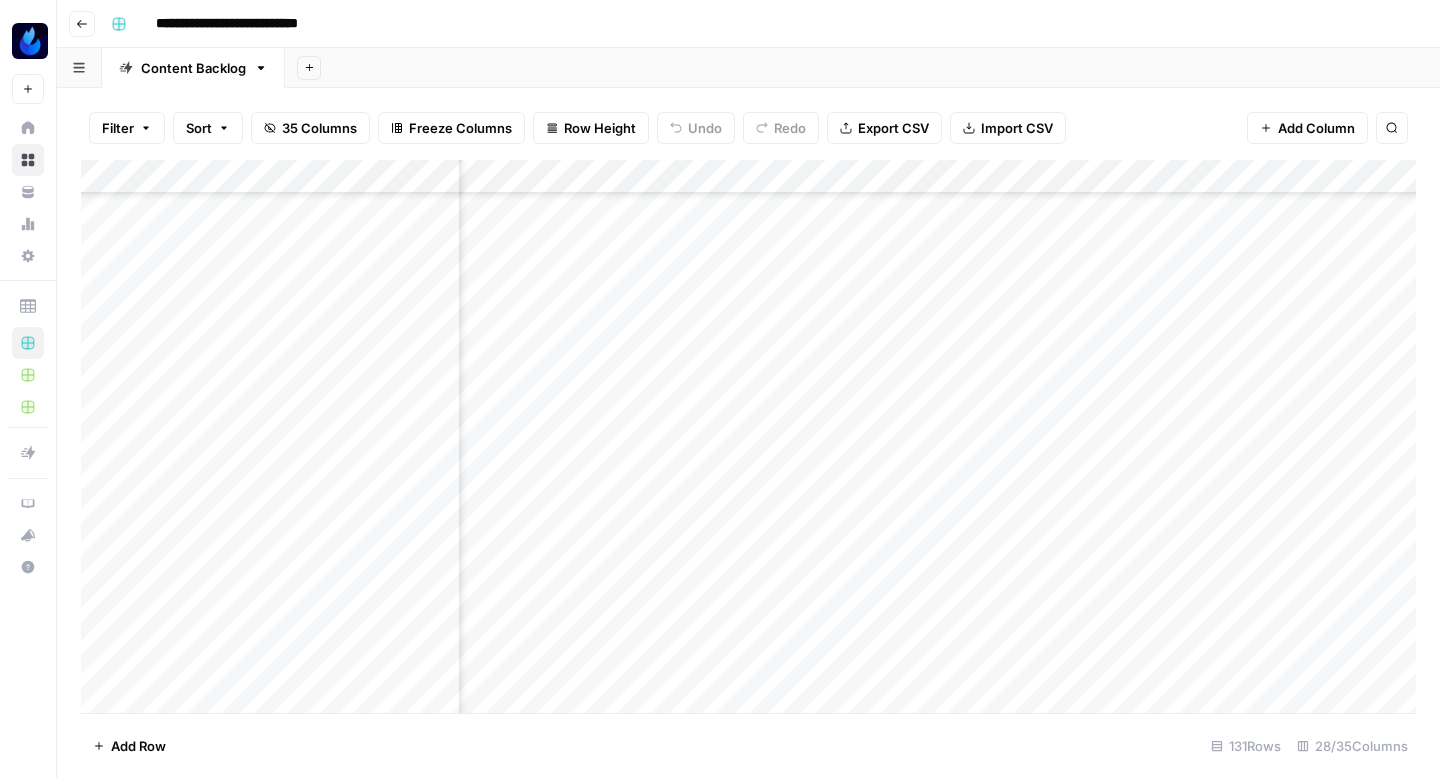 scroll, scrollTop: 3362, scrollLeft: 476, axis: both 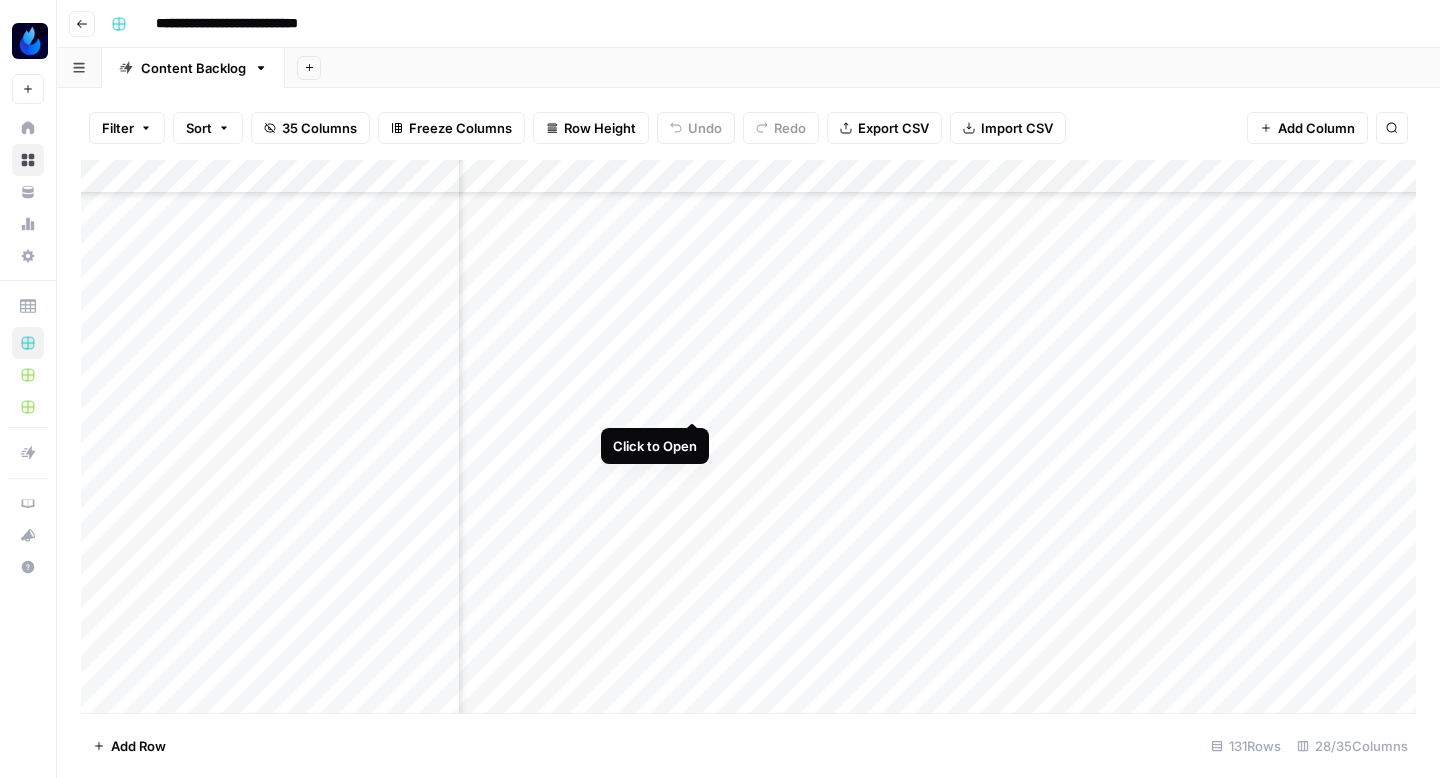 click on "Add Column" at bounding box center [748, 436] 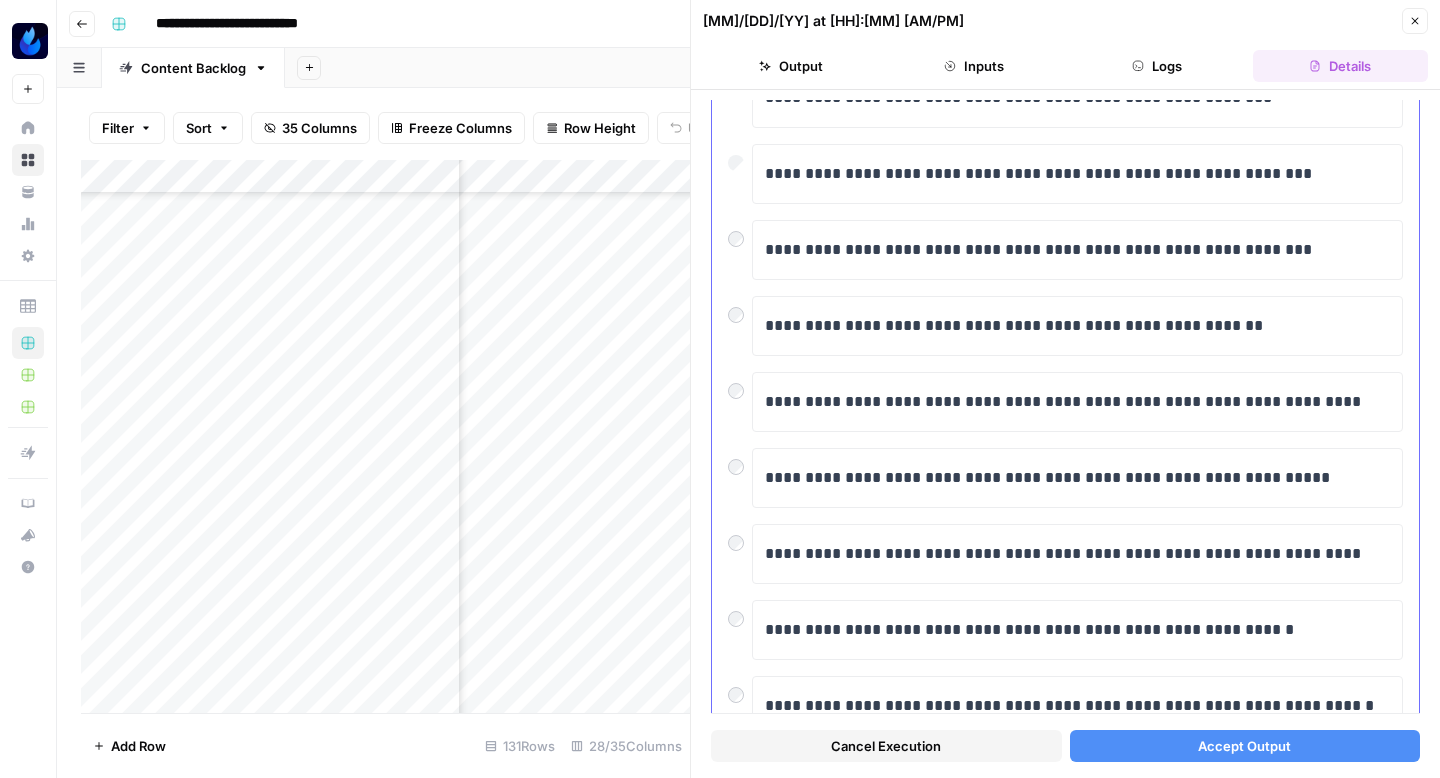 scroll, scrollTop: 340, scrollLeft: 0, axis: vertical 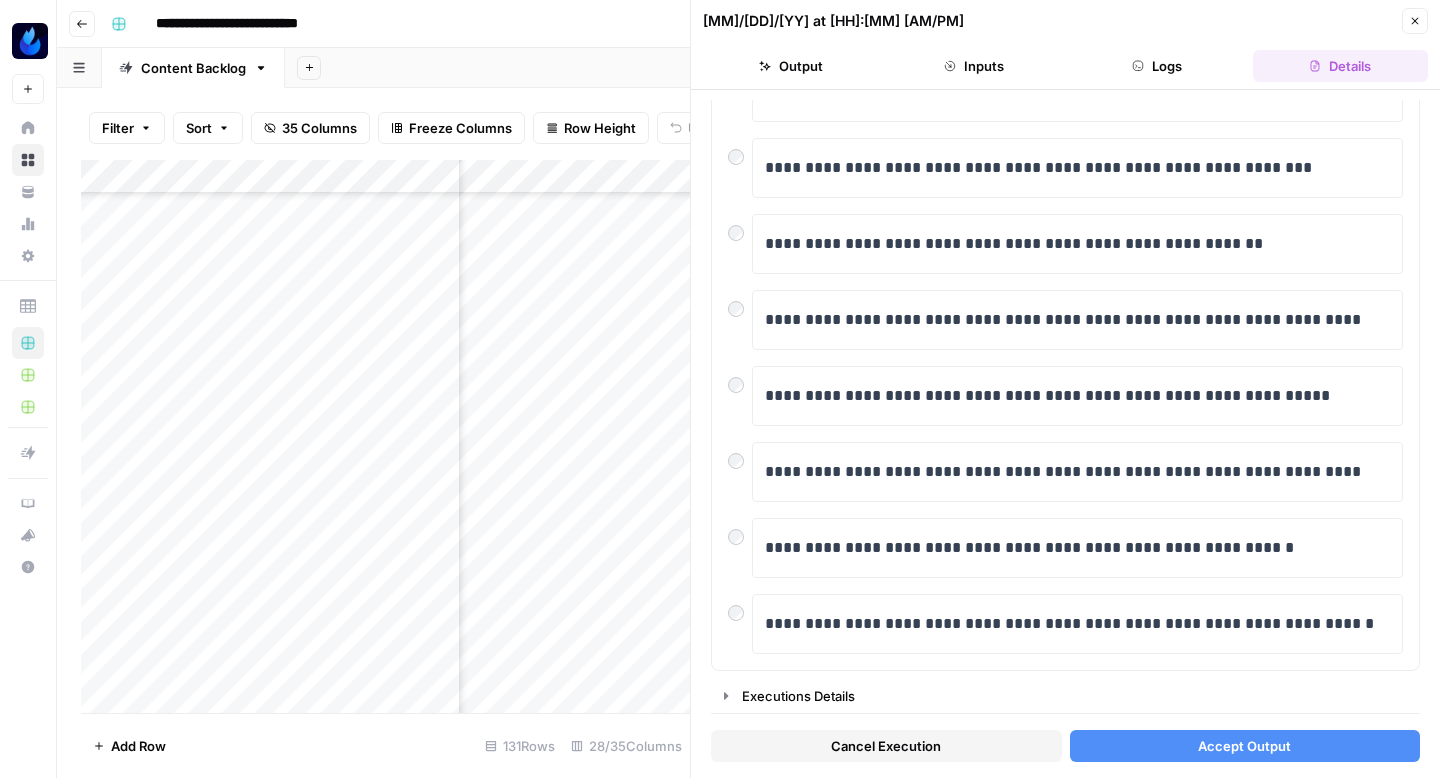 click on "Accept Output" at bounding box center [1245, 746] 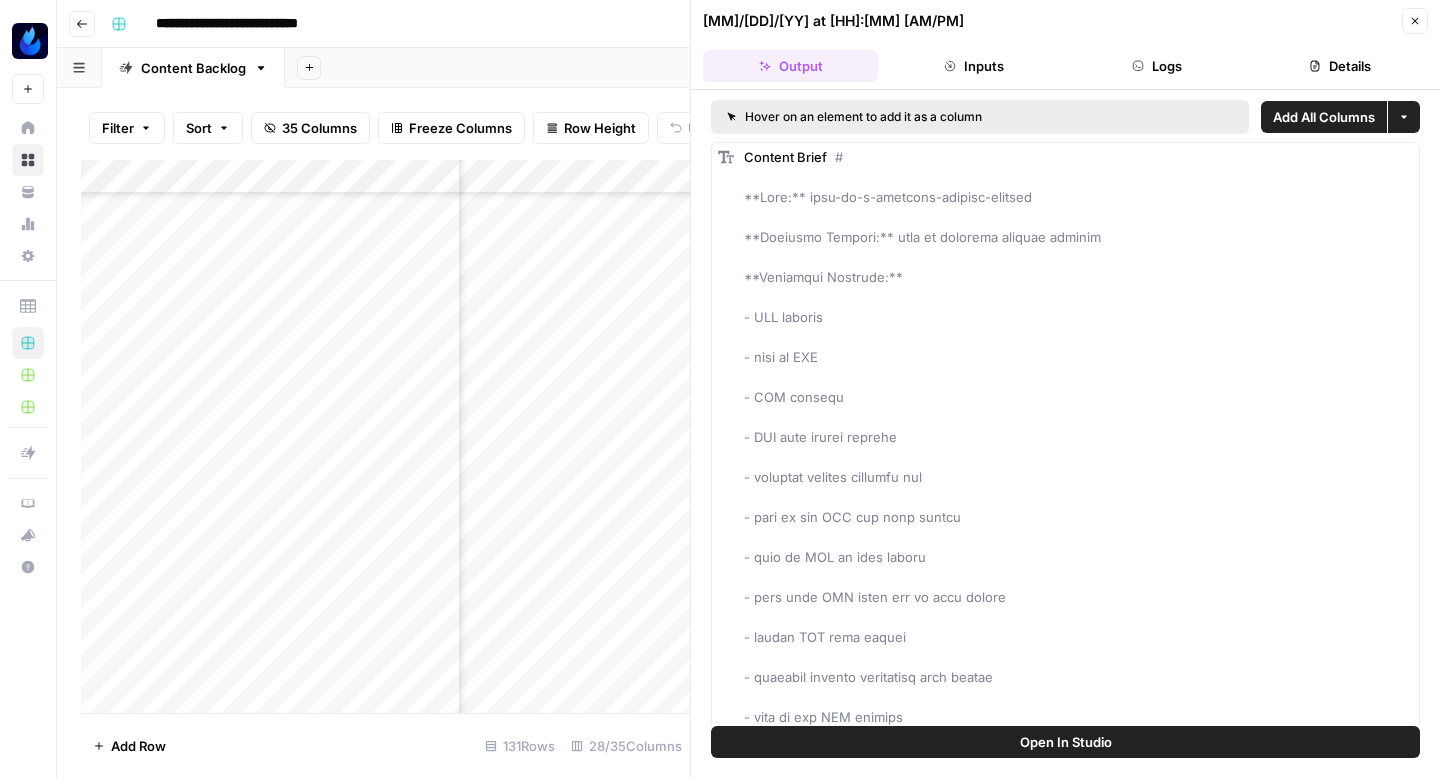 click 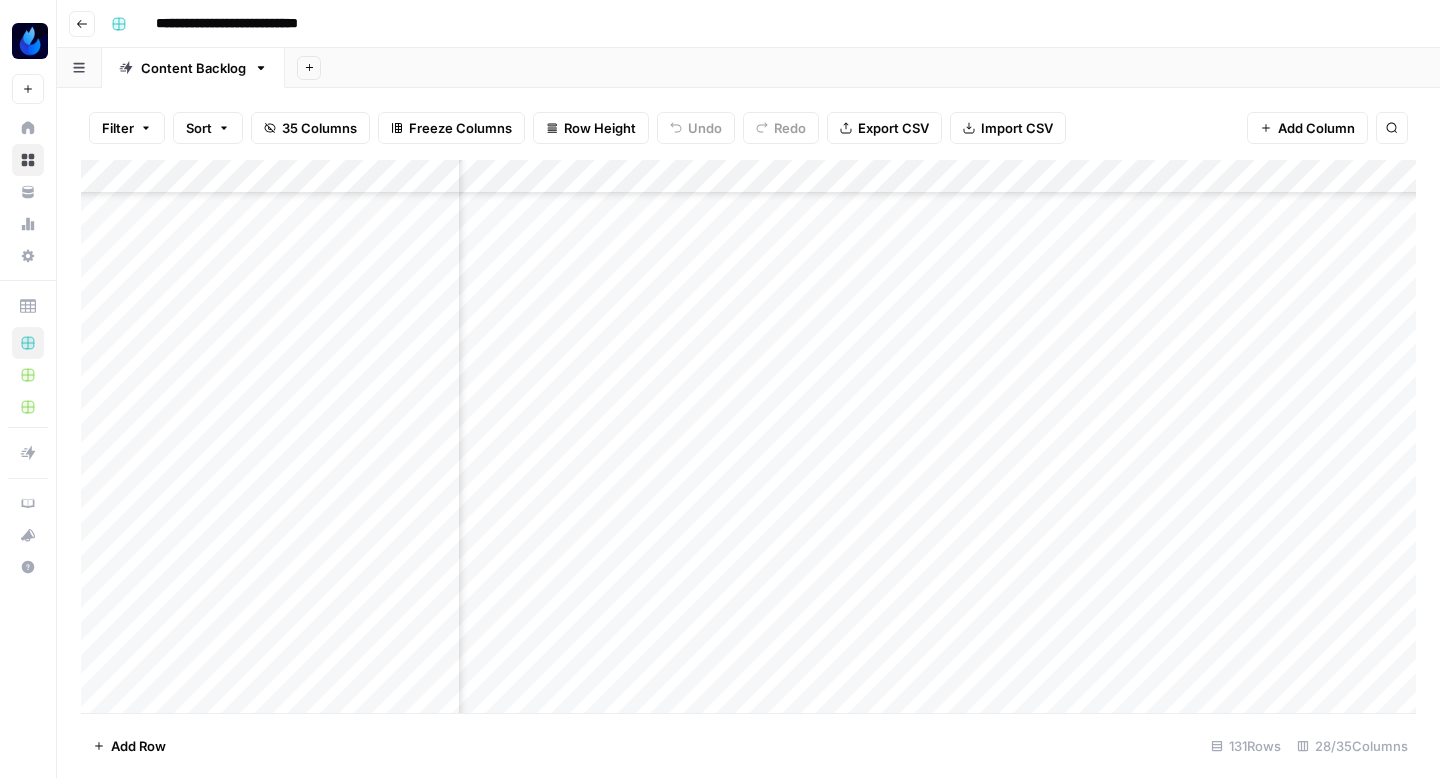scroll, scrollTop: 3362, scrollLeft: 1966, axis: both 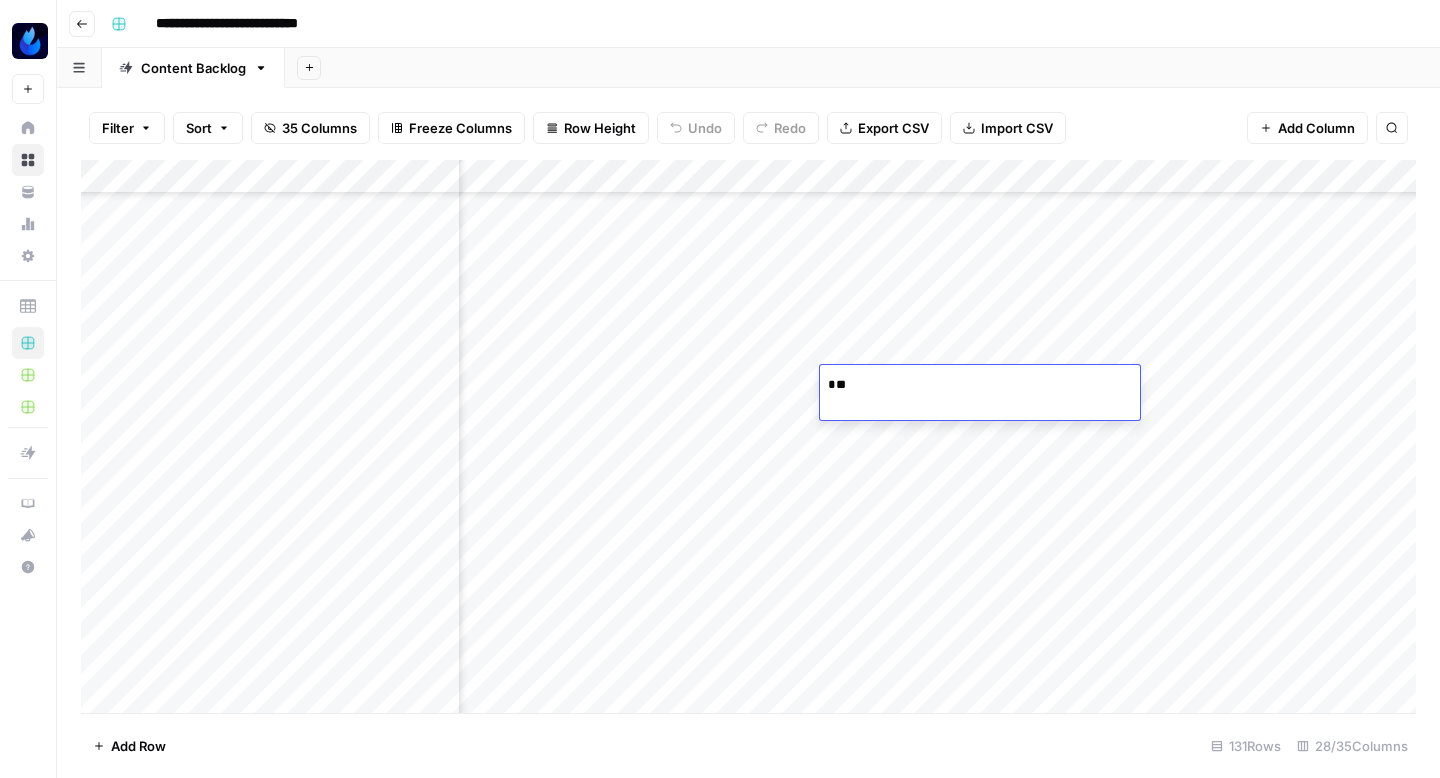 type on "*" 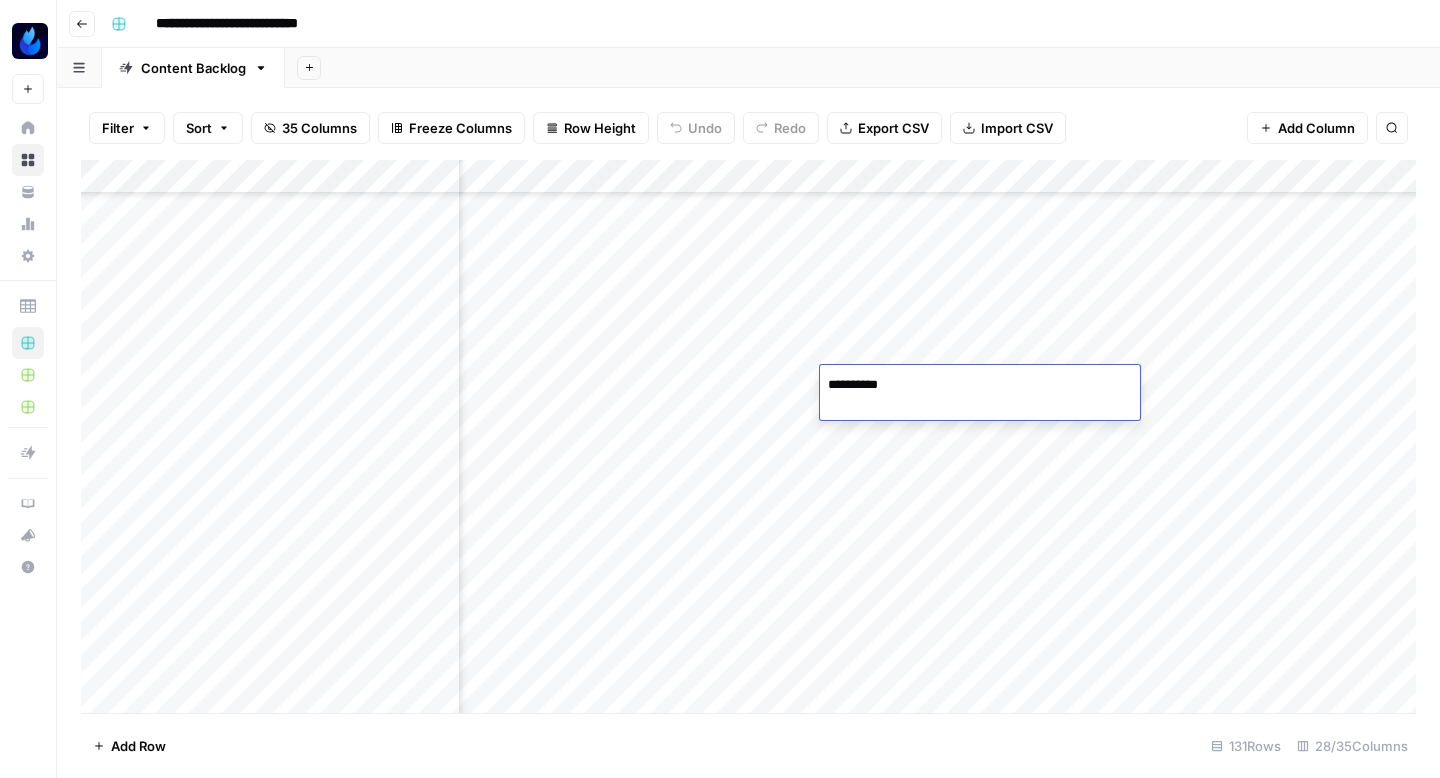 type on "**********" 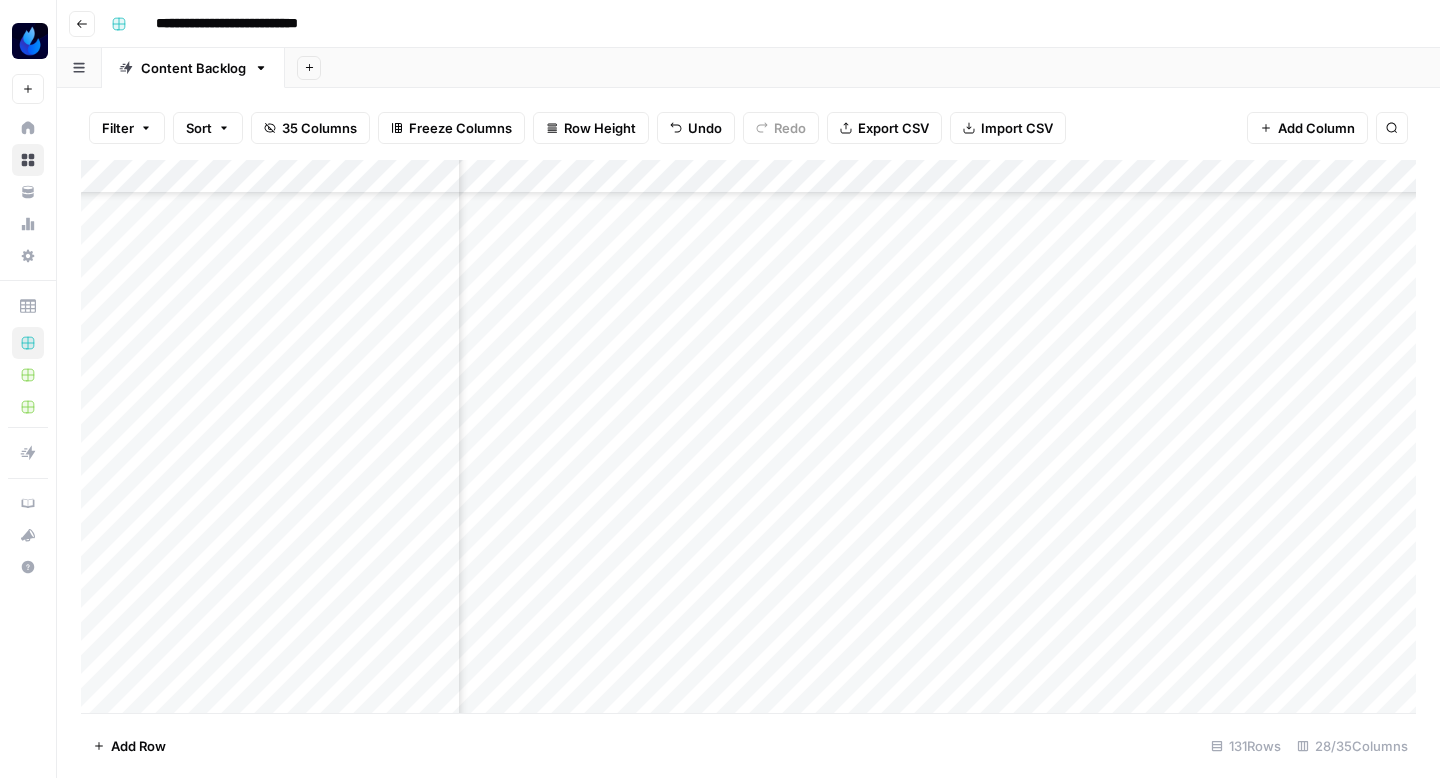 click on "Add Column" at bounding box center [748, 436] 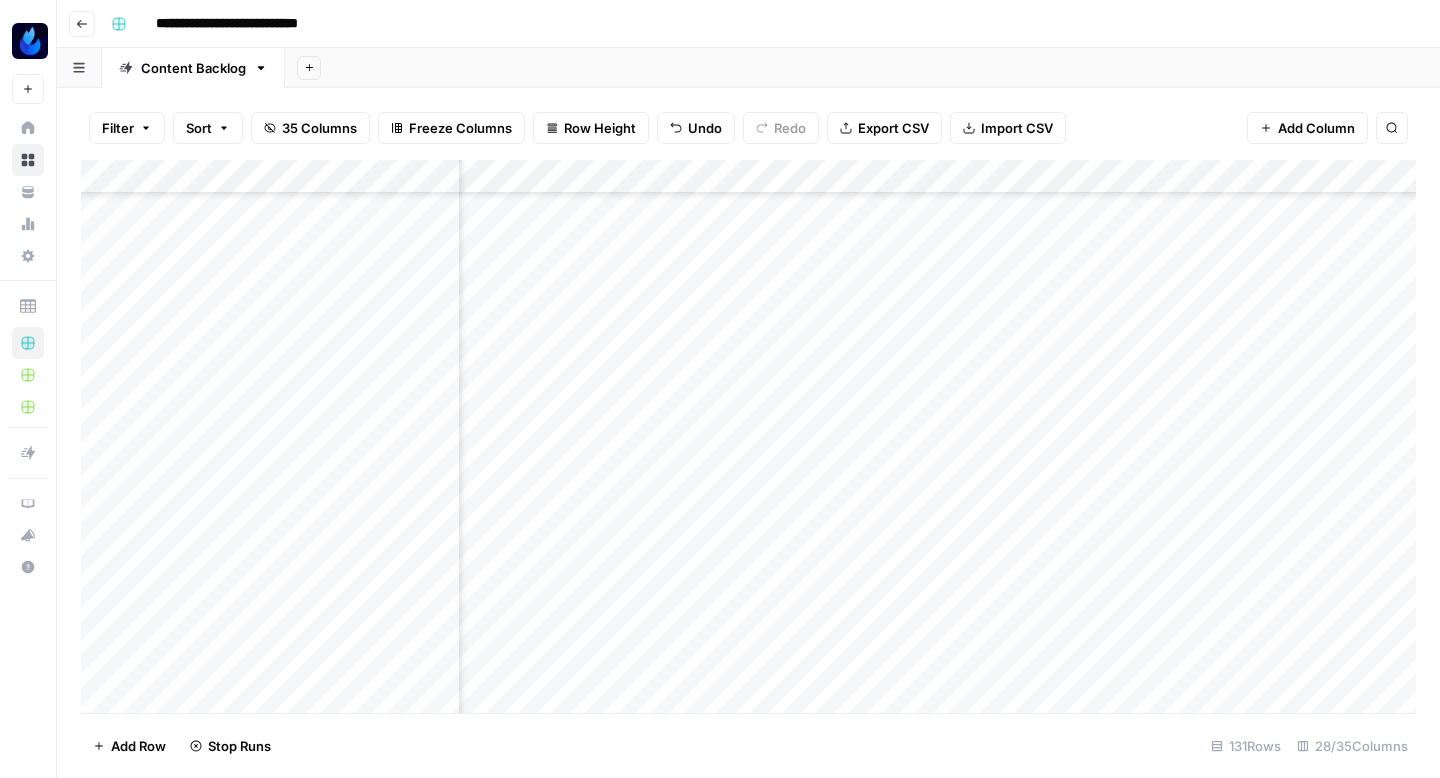 scroll, scrollTop: 3362, scrollLeft: 3134, axis: both 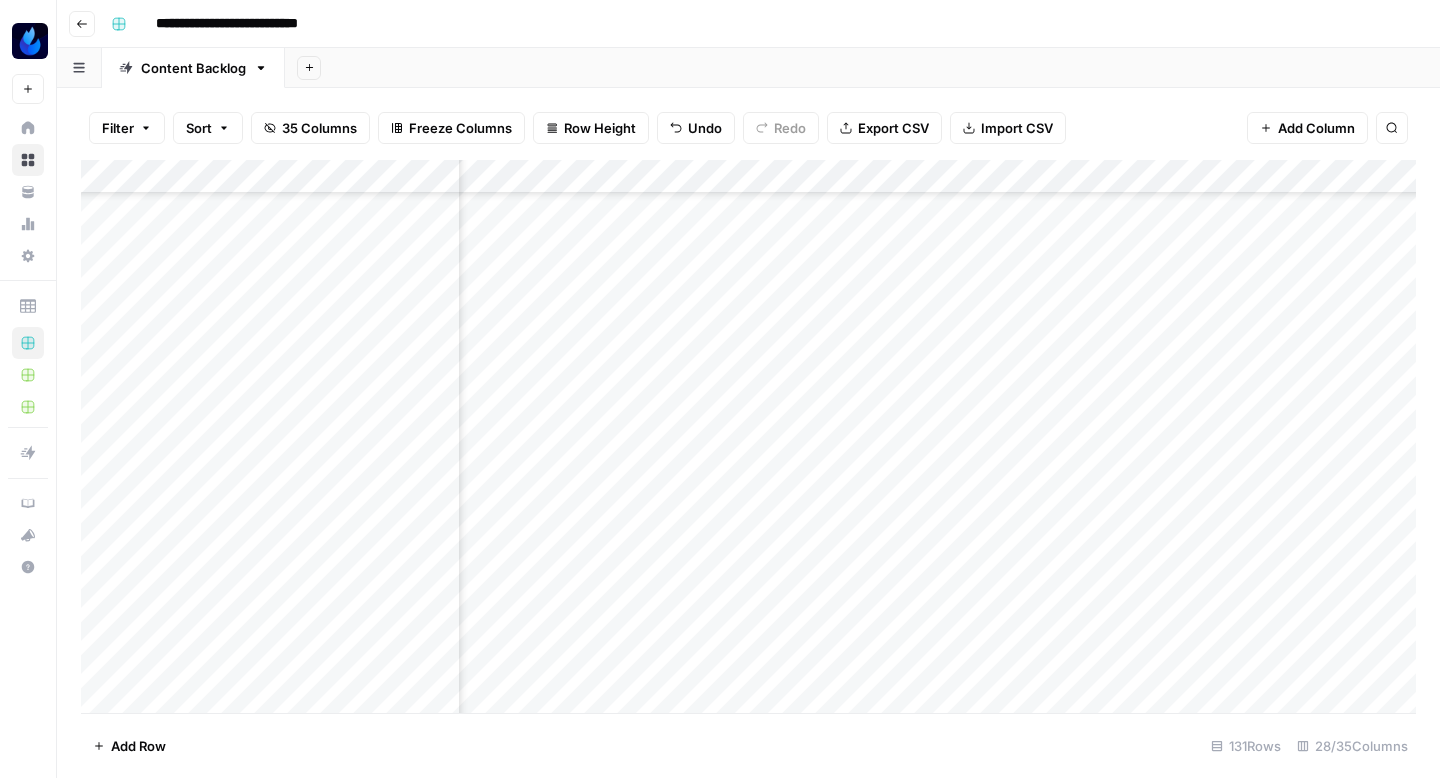 click on "Add Column" at bounding box center [748, 436] 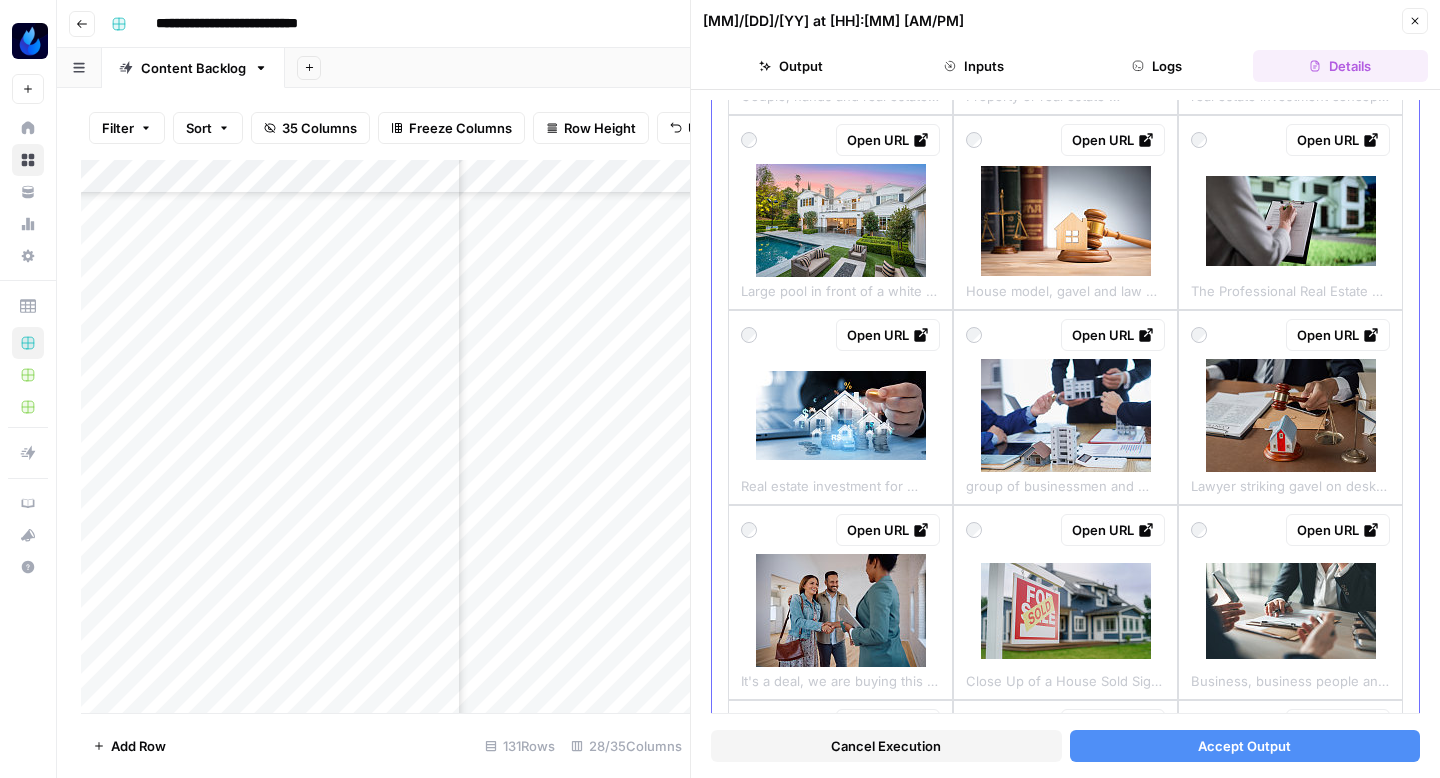 scroll, scrollTop: 1094, scrollLeft: 0, axis: vertical 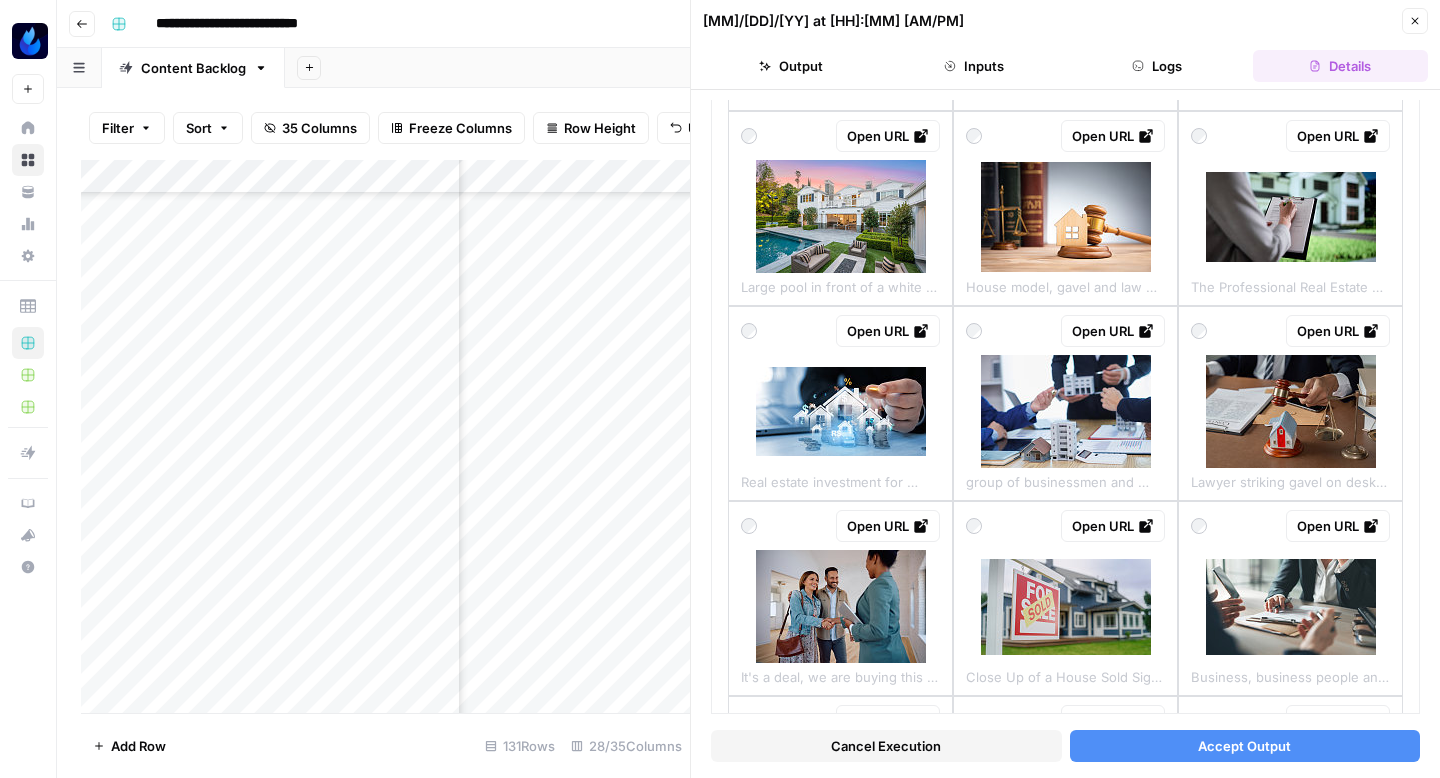 click on "Close" at bounding box center [1415, 21] 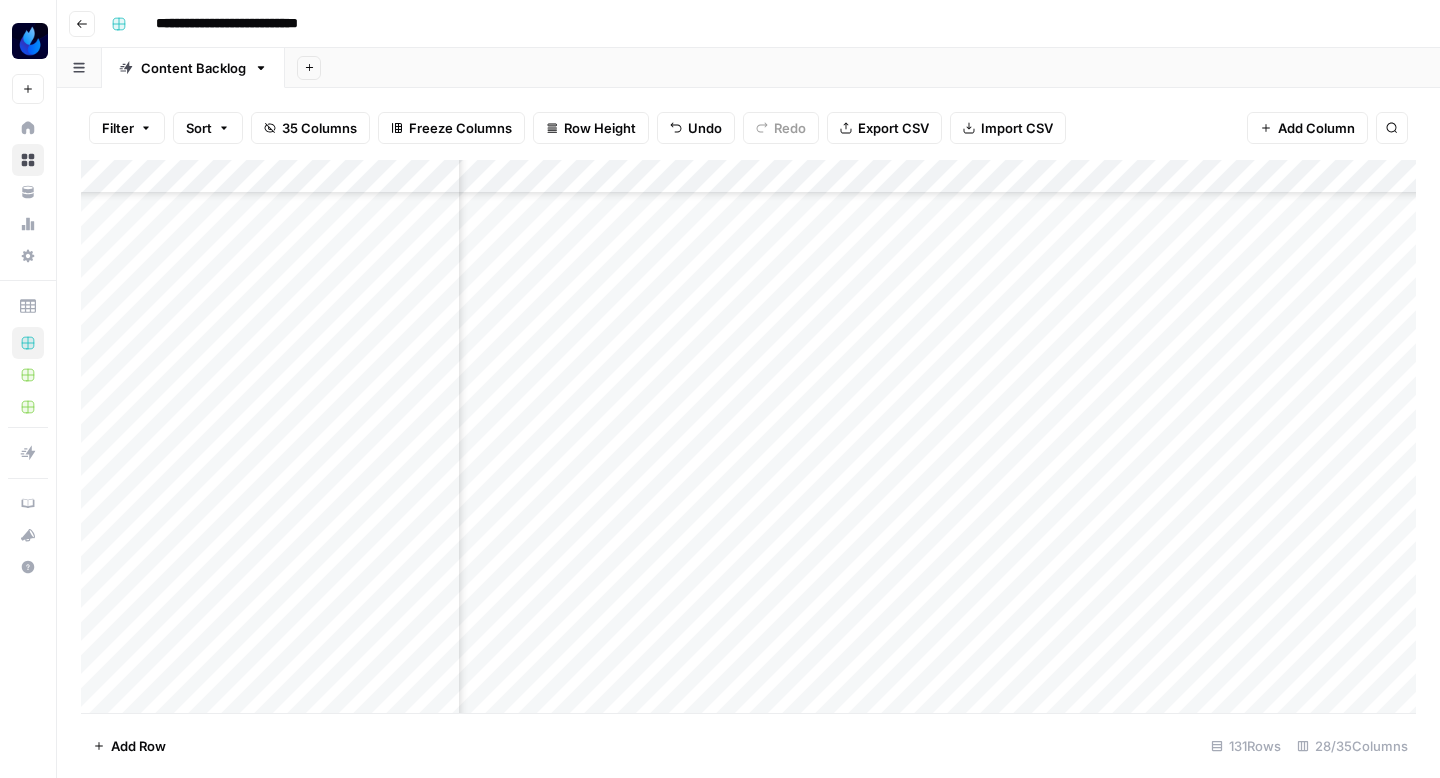 click on "Add Column" at bounding box center (748, 436) 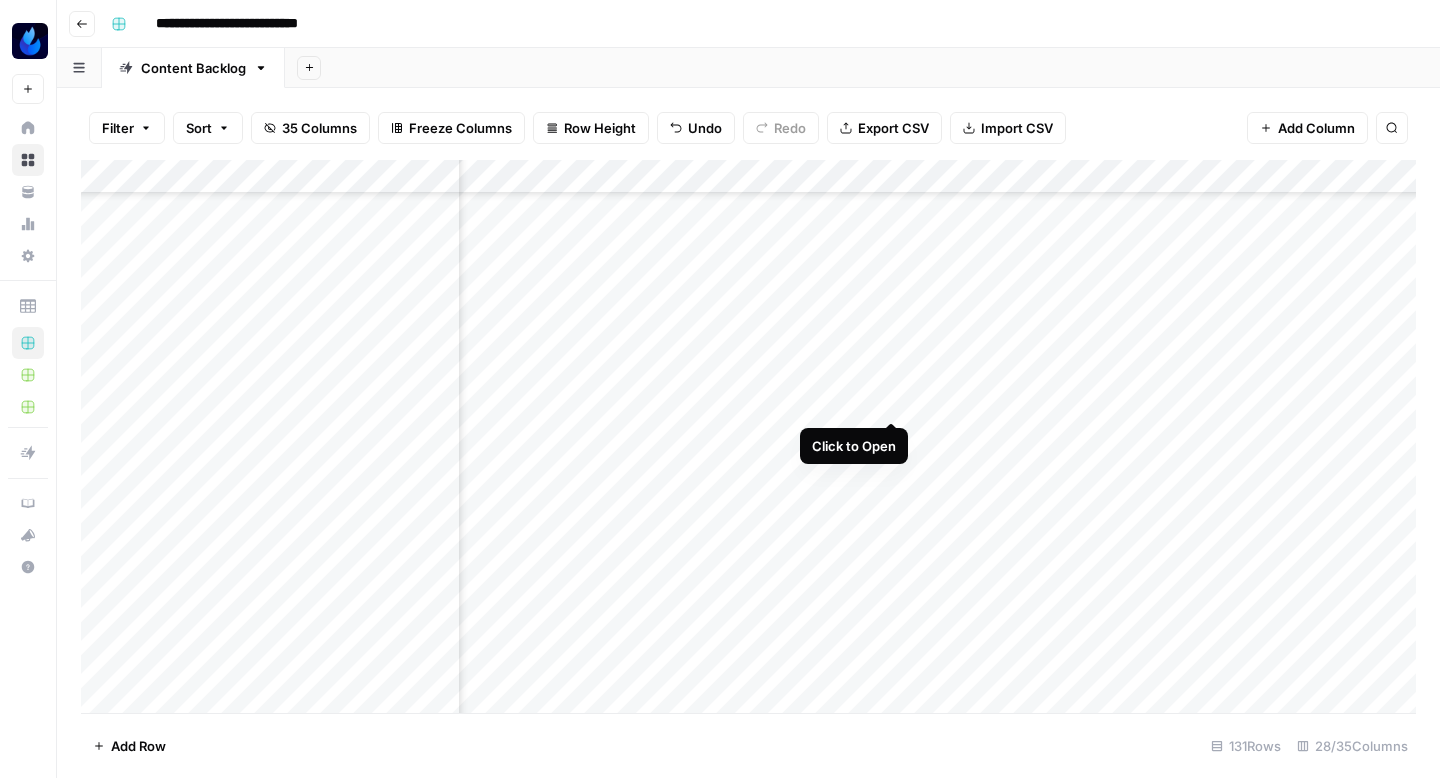 click on "Add Column" at bounding box center [748, 436] 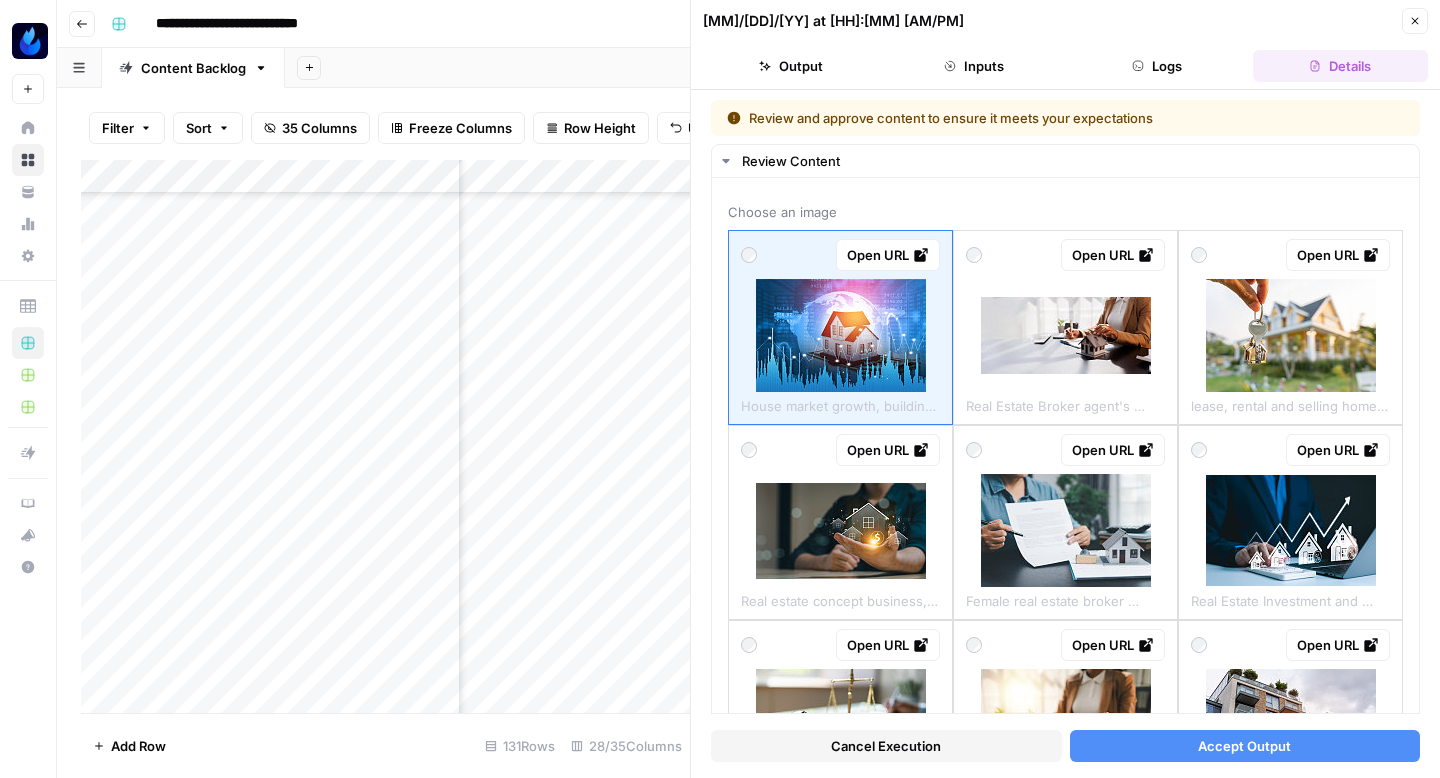 click on "Cancel Execution" at bounding box center [886, 746] 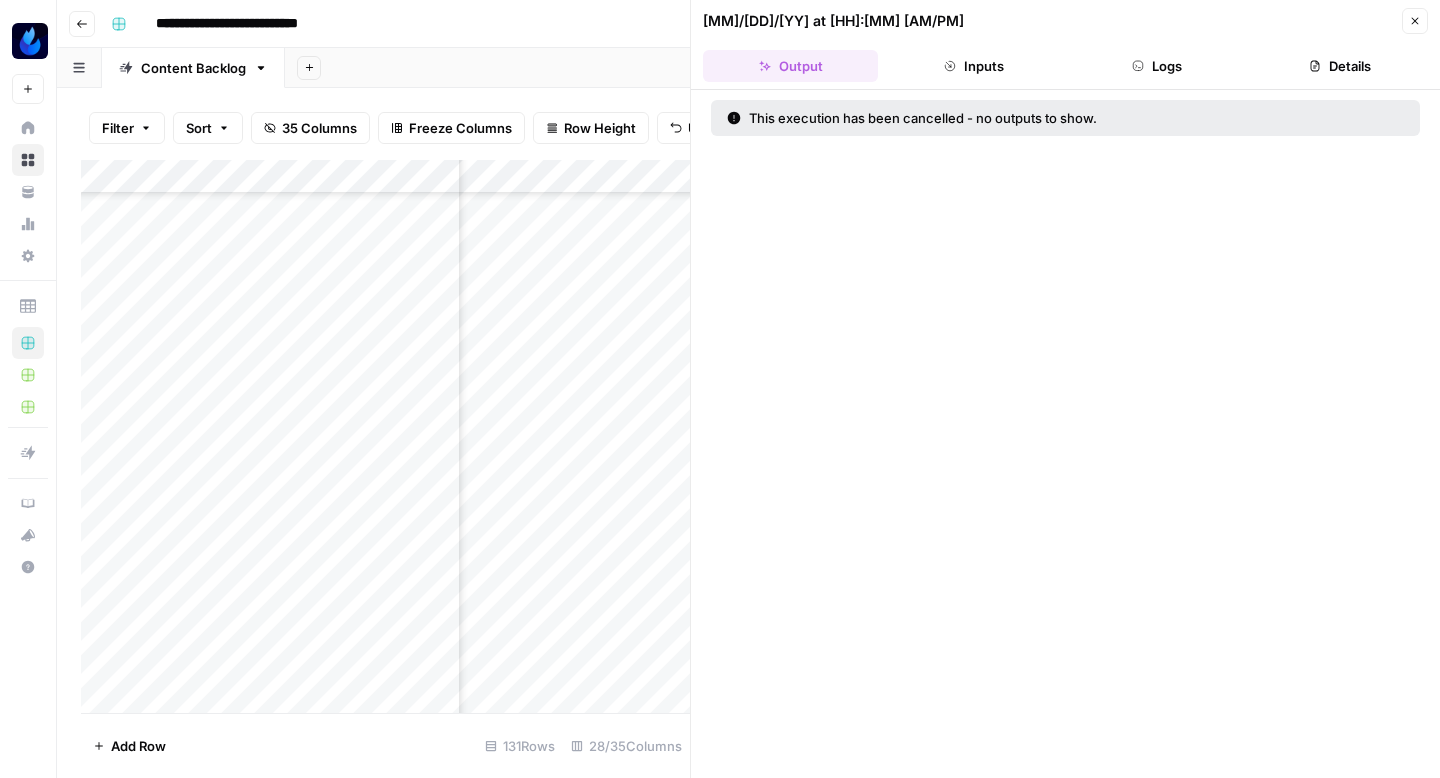click on "Close" at bounding box center (1415, 21) 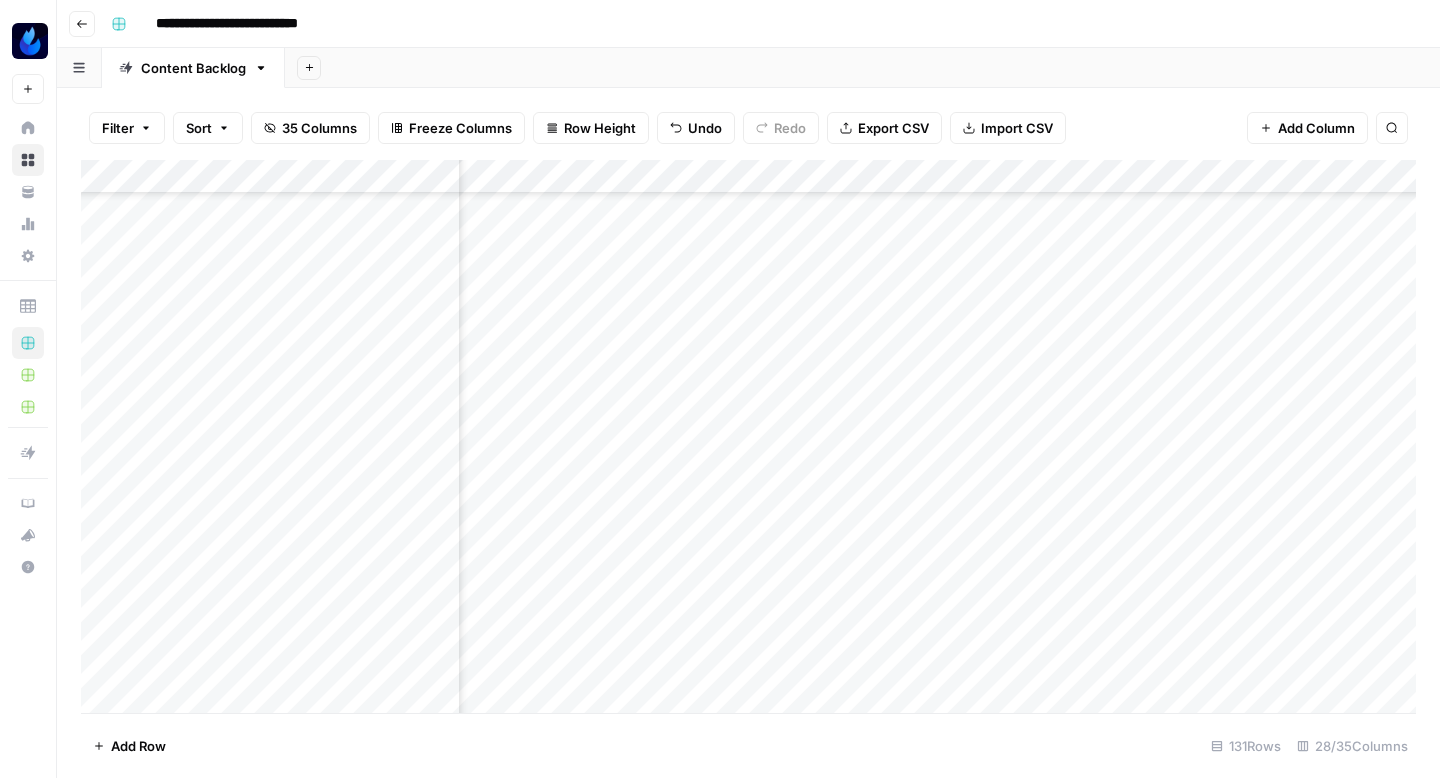 click on "Add Column" at bounding box center (748, 436) 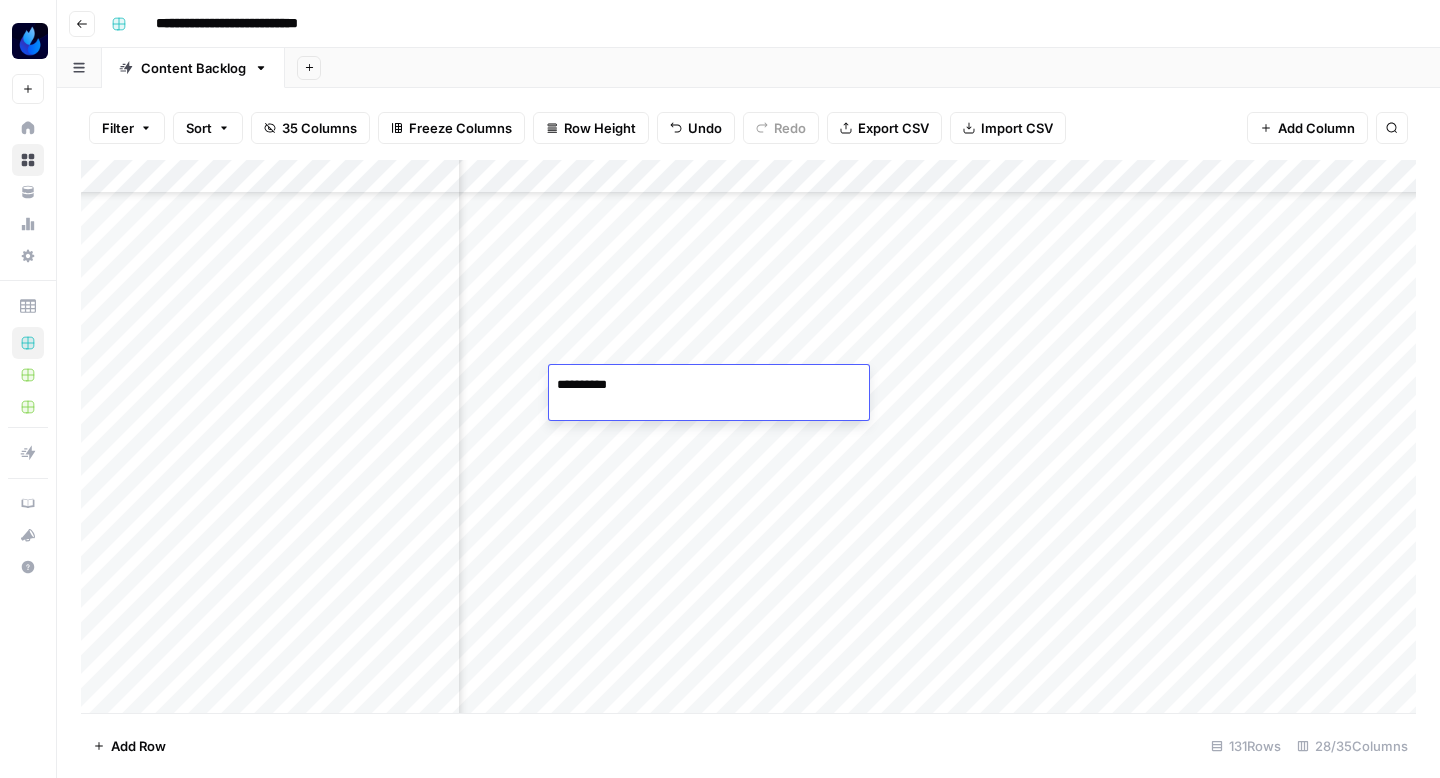 type on "**********" 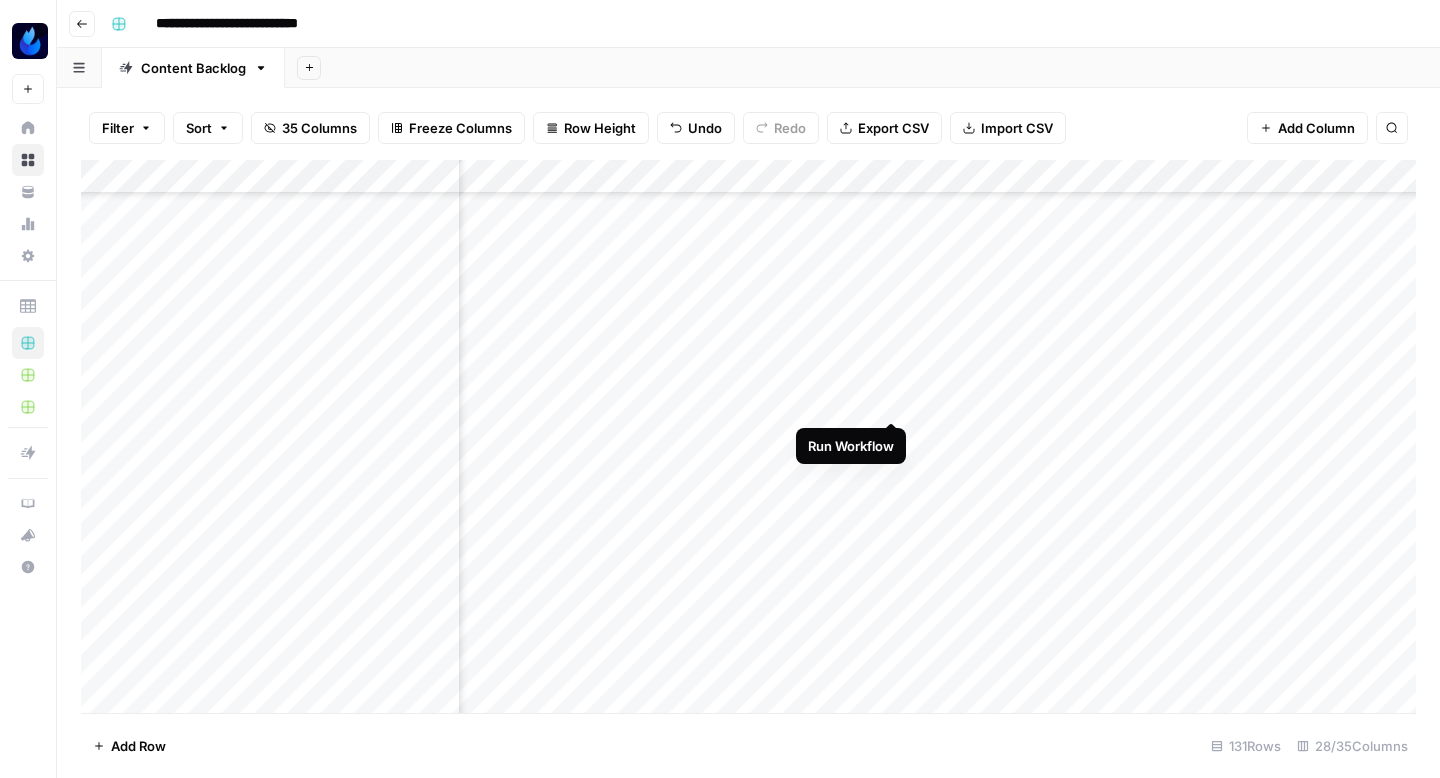 click on "Add Column" at bounding box center [748, 436] 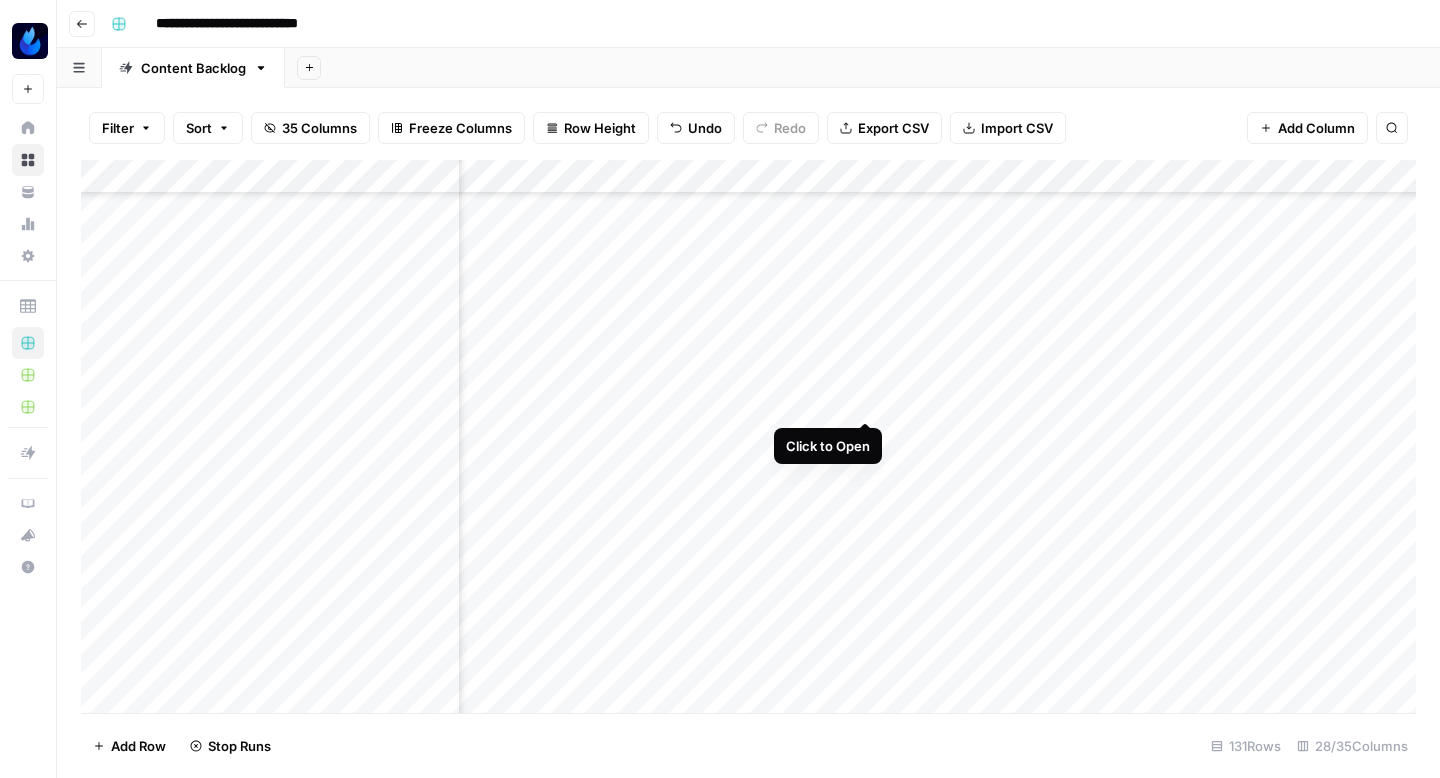 click on "Add Column" at bounding box center (748, 436) 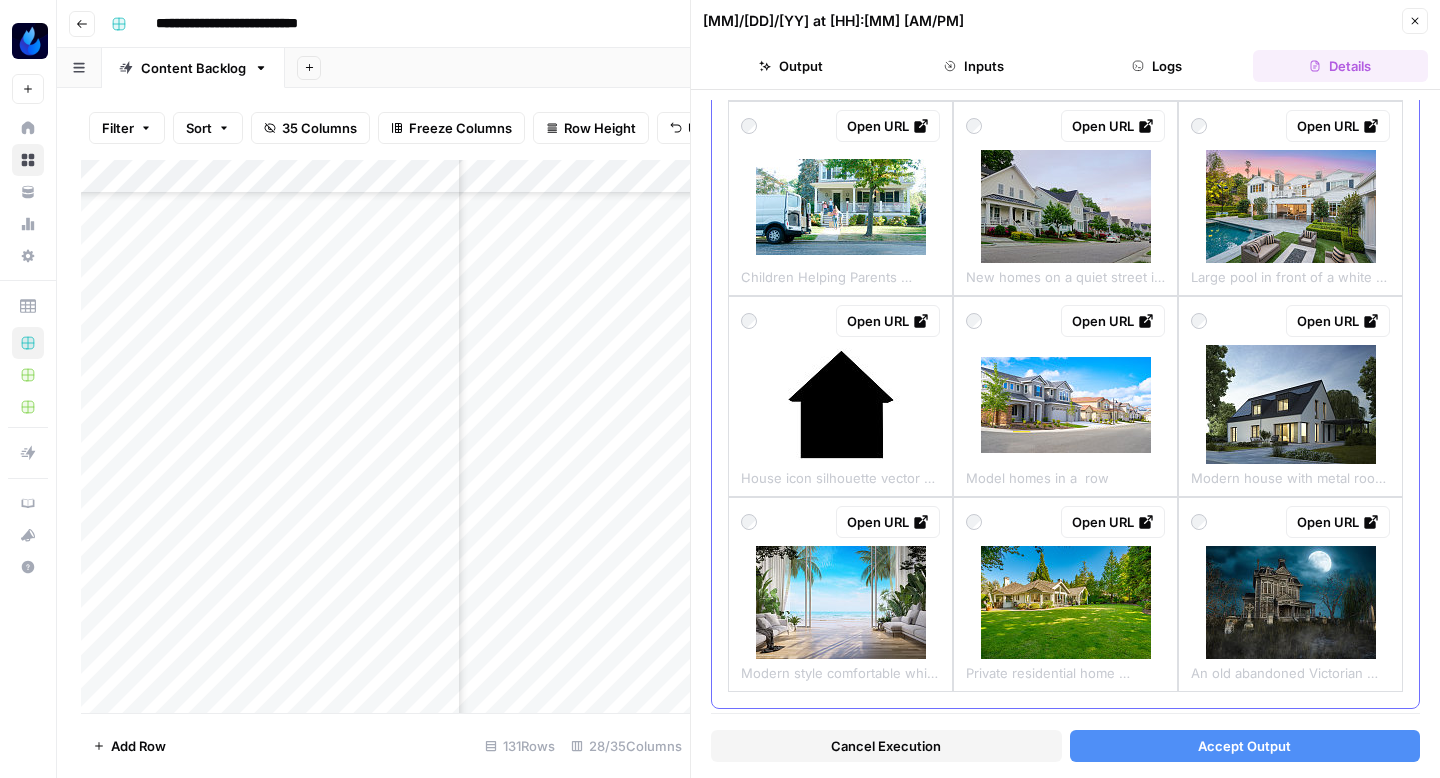 scroll, scrollTop: 1643, scrollLeft: 0, axis: vertical 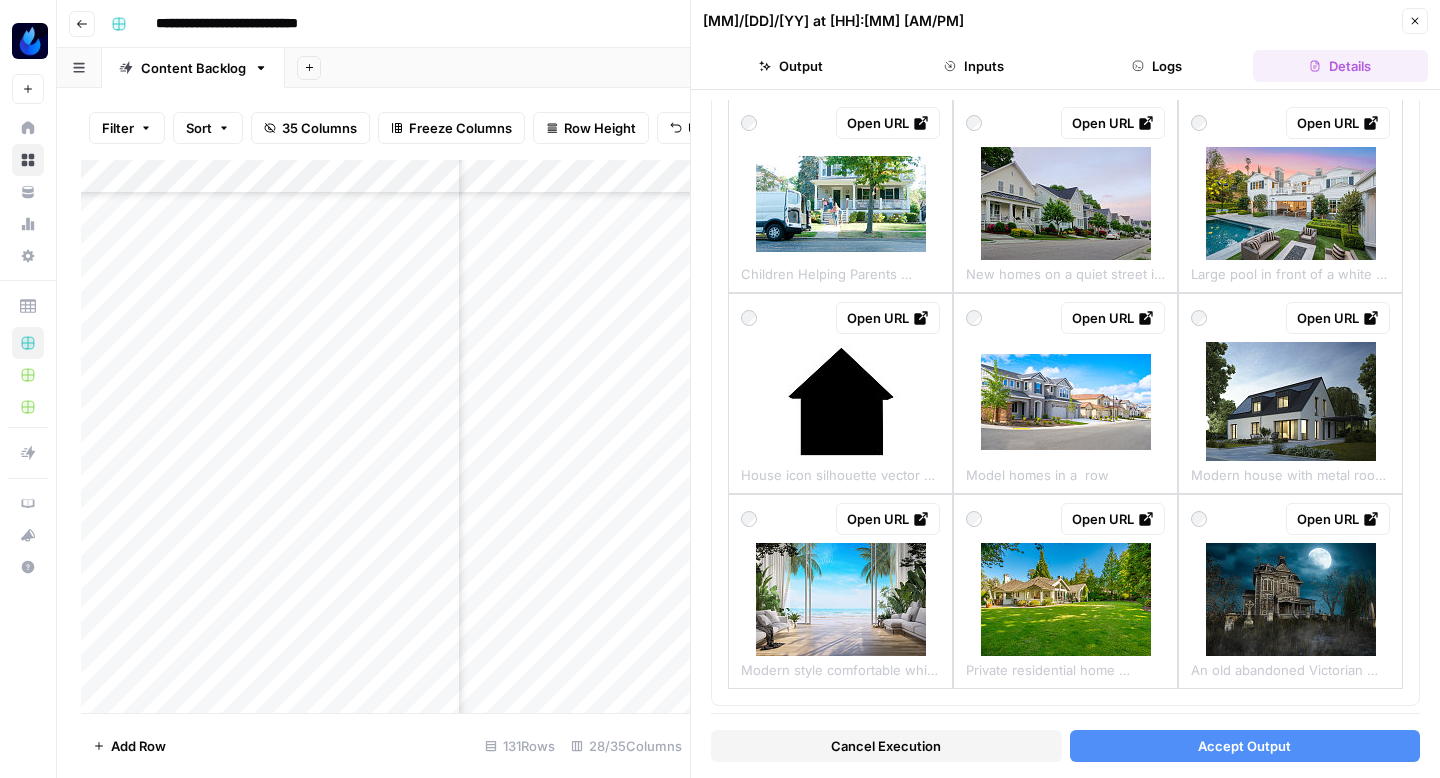 click 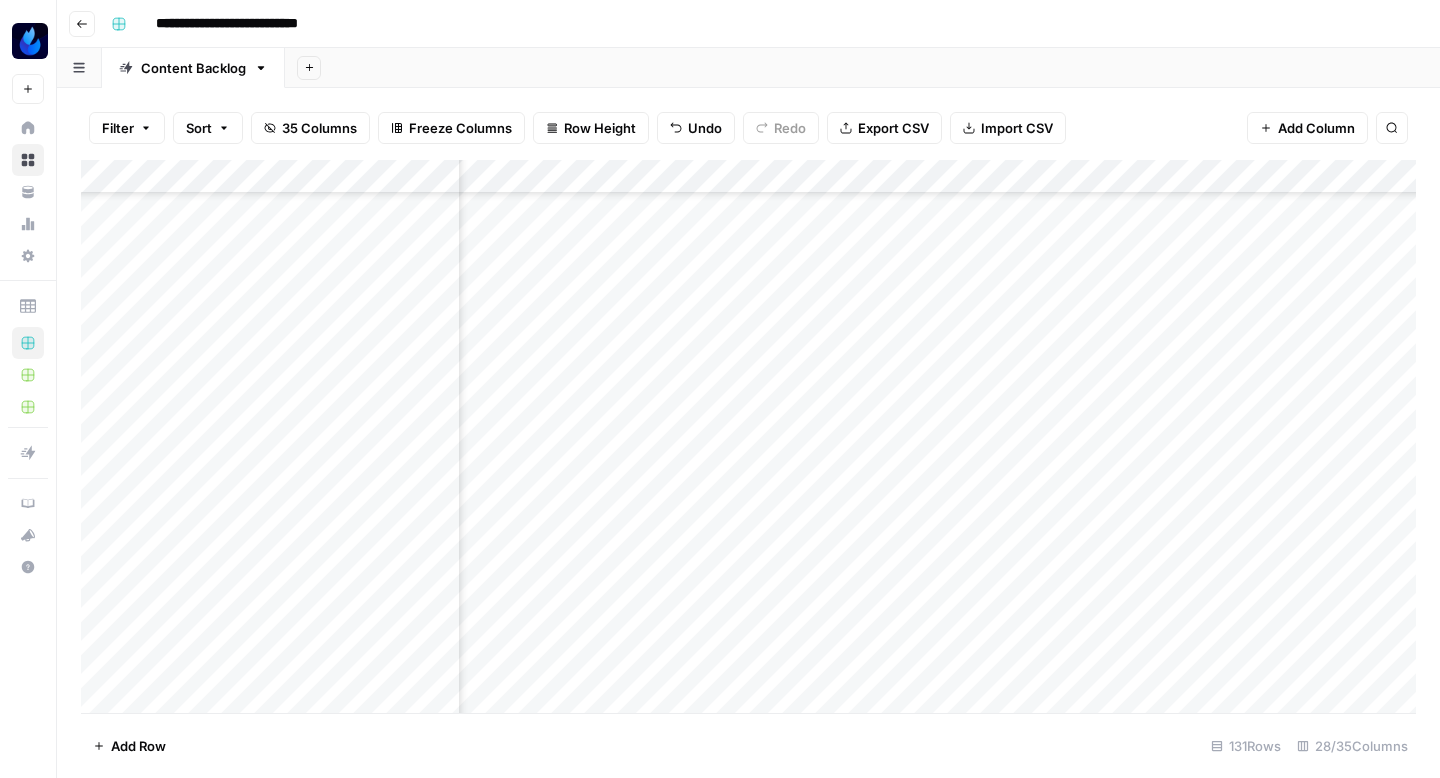 click on "Add Column" at bounding box center [748, 436] 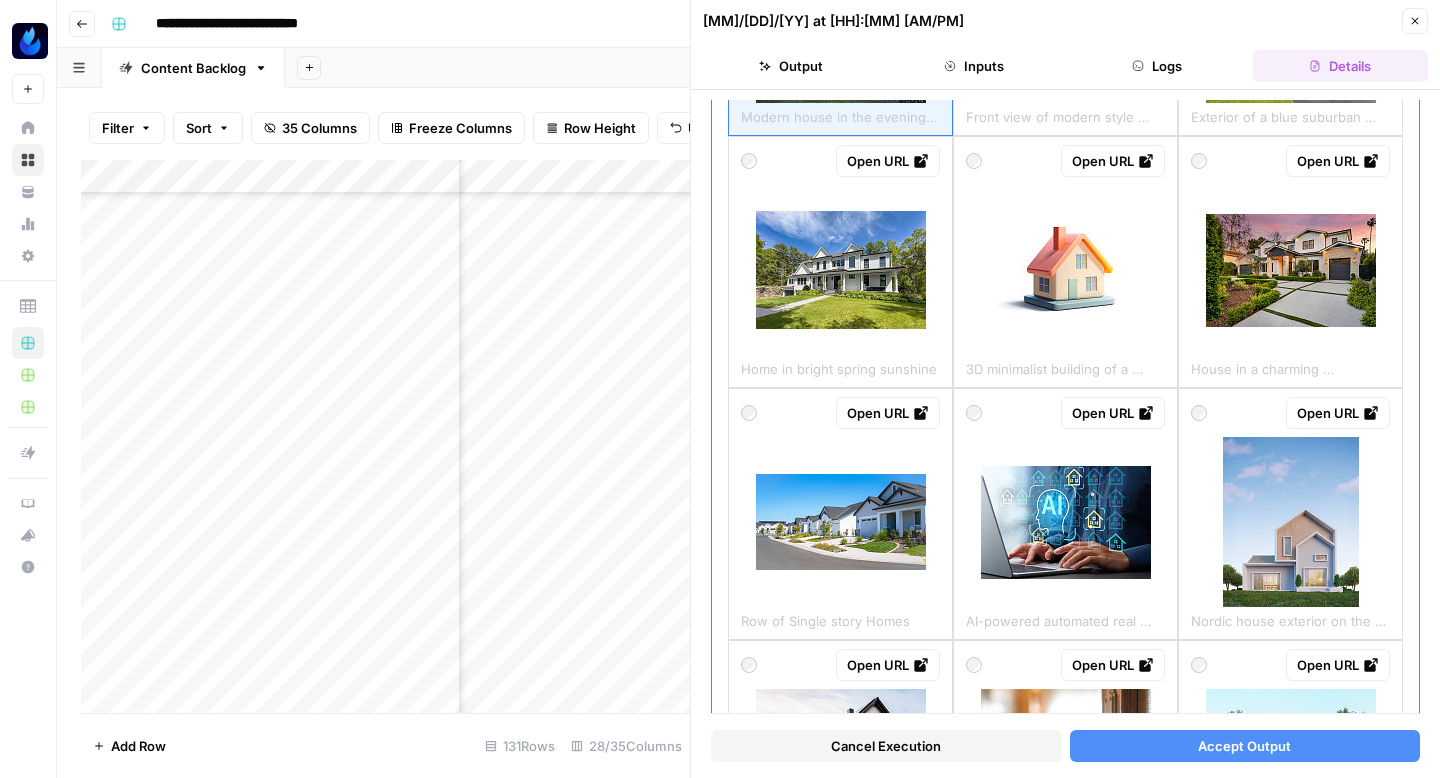 scroll, scrollTop: 365, scrollLeft: 0, axis: vertical 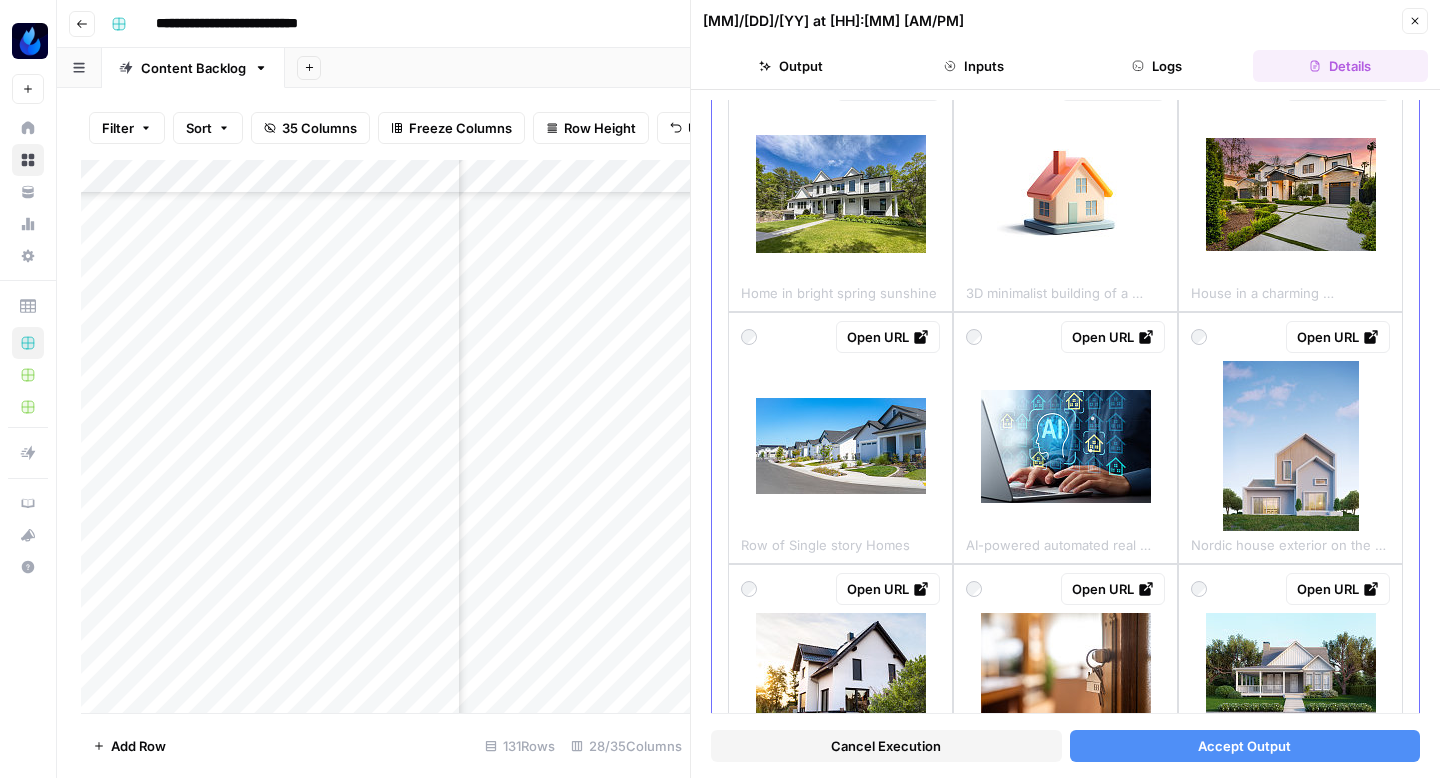 click at bounding box center [840, 446] 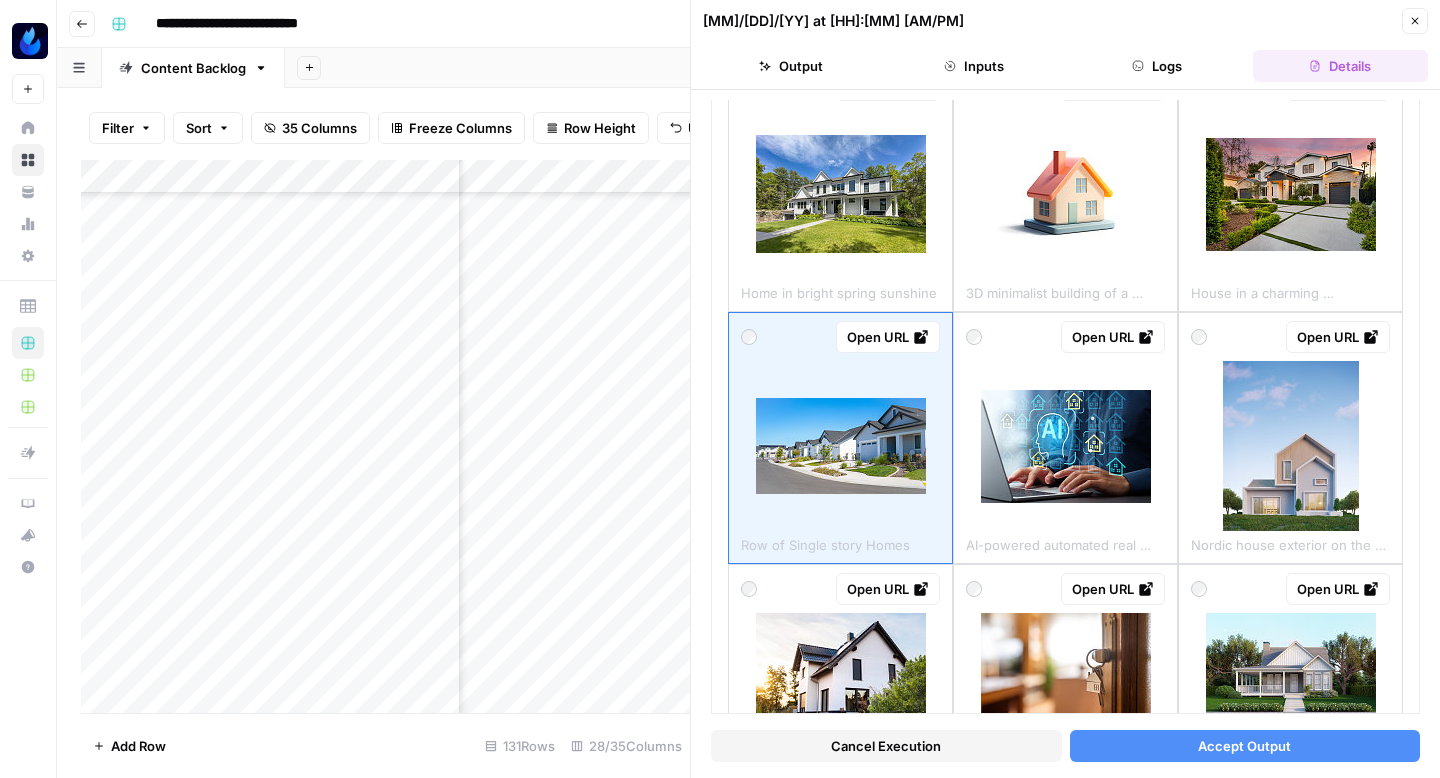 click on "Accept Output" at bounding box center (1245, 746) 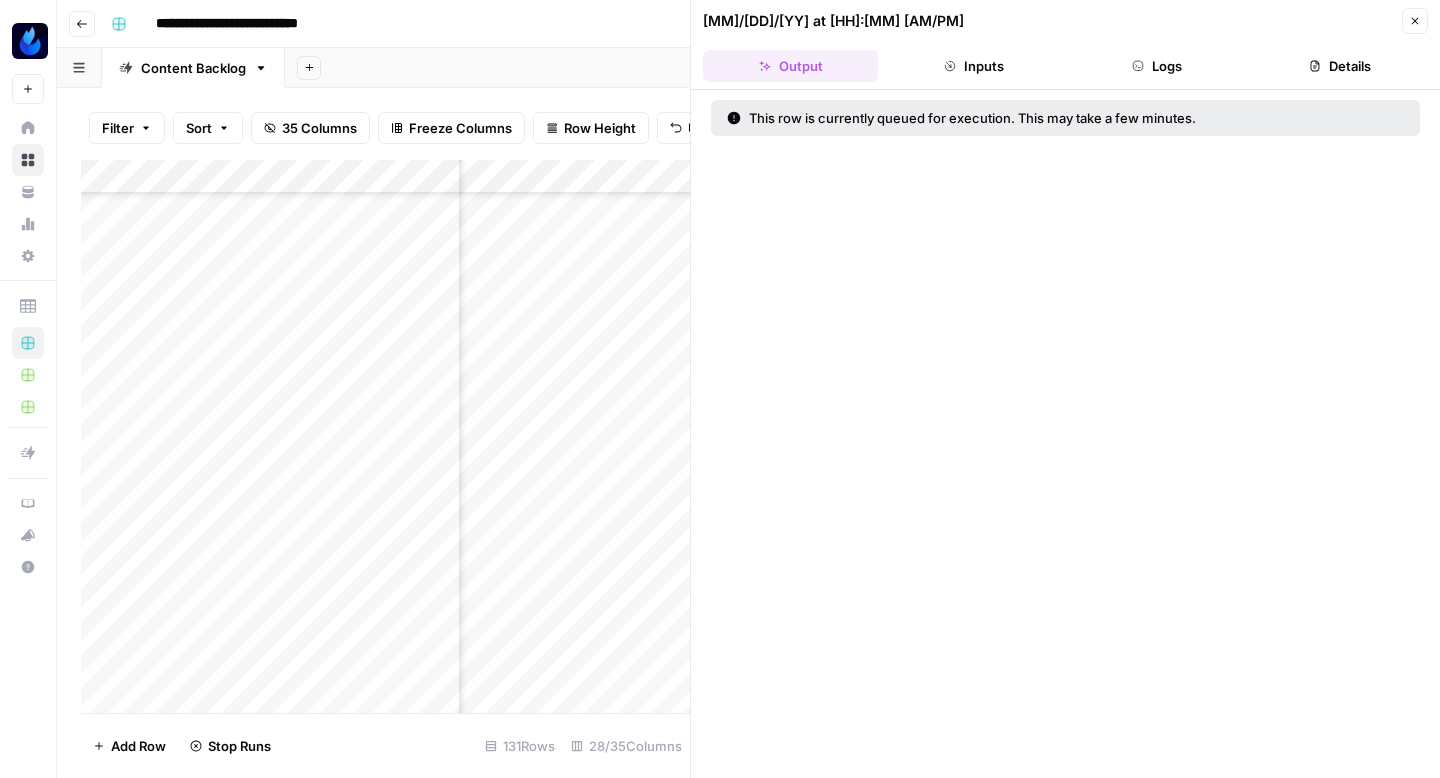 click 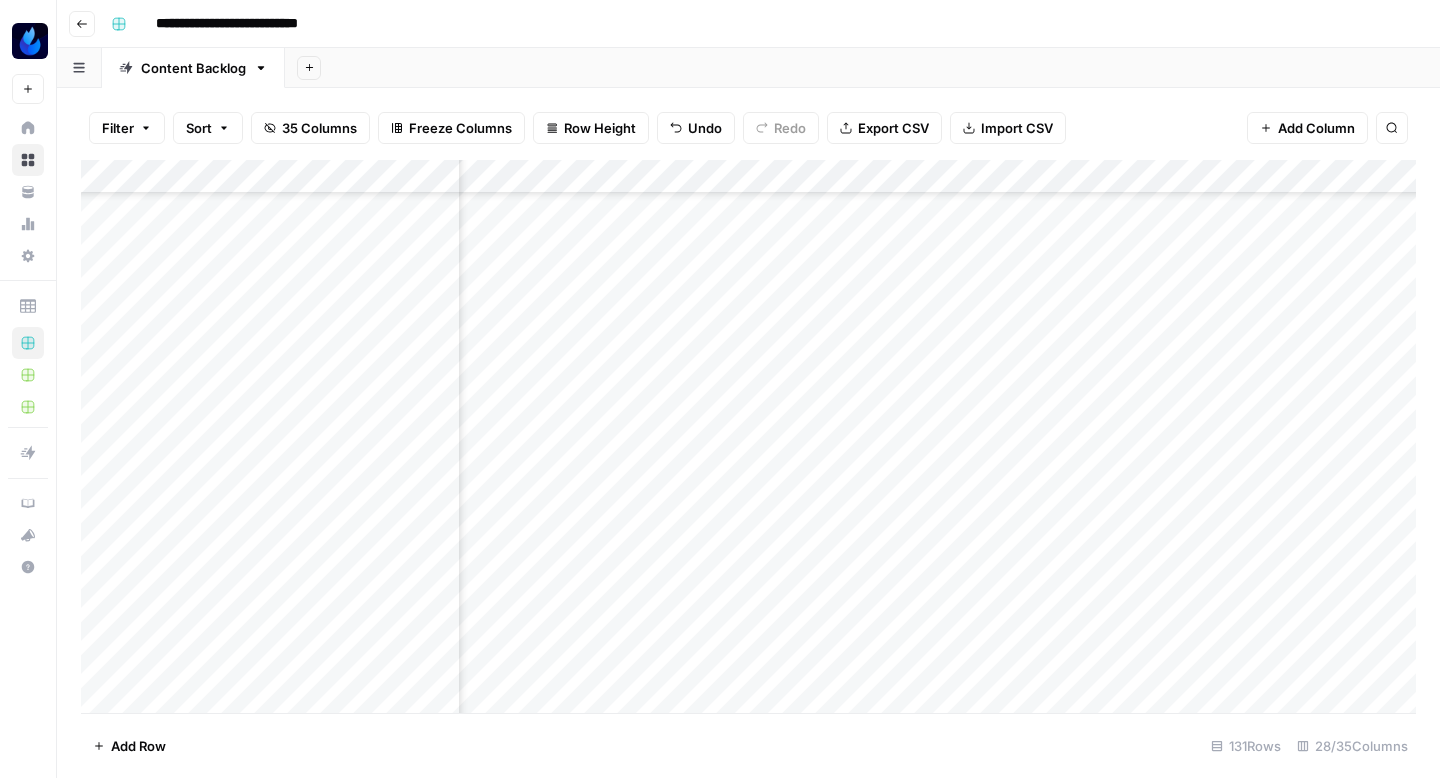 click on "Add Column" at bounding box center (748, 436) 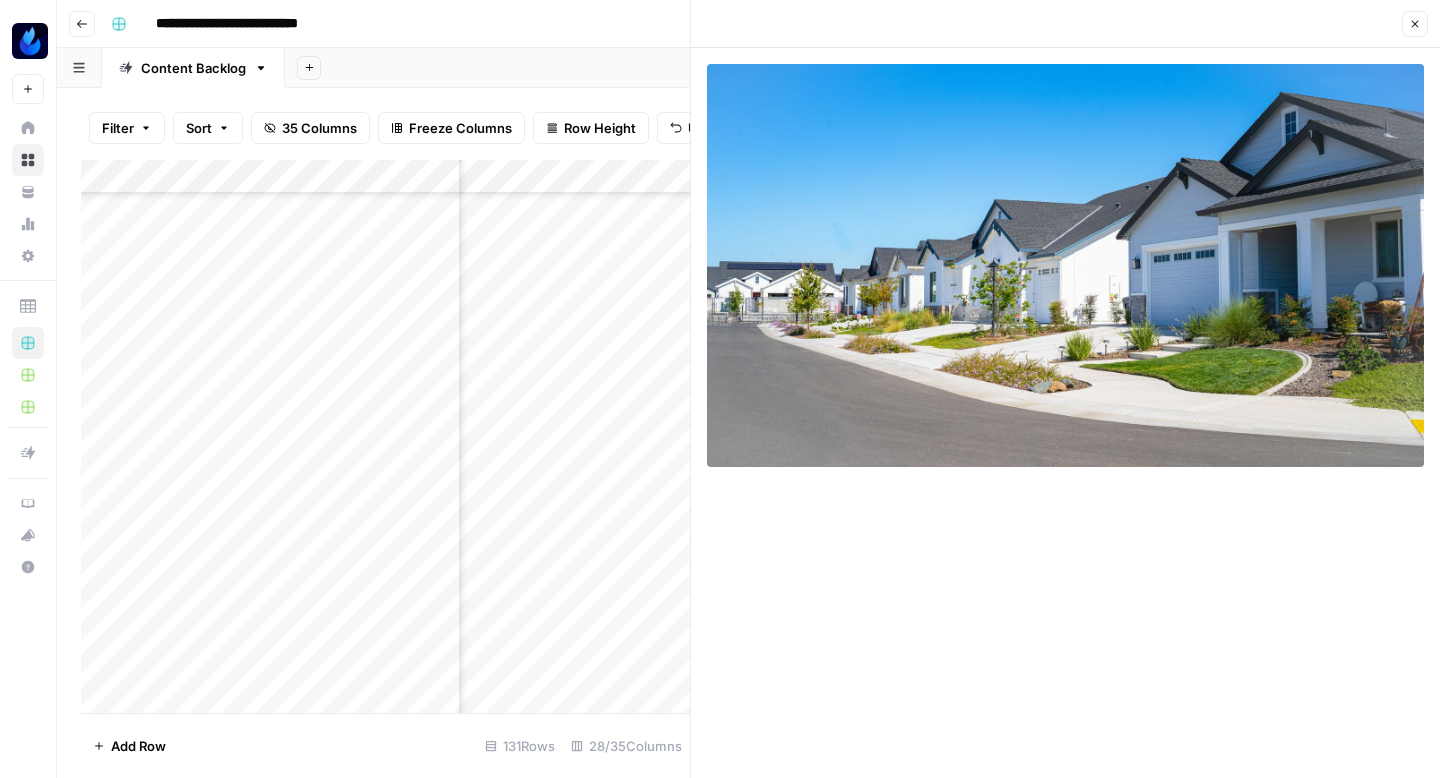 click 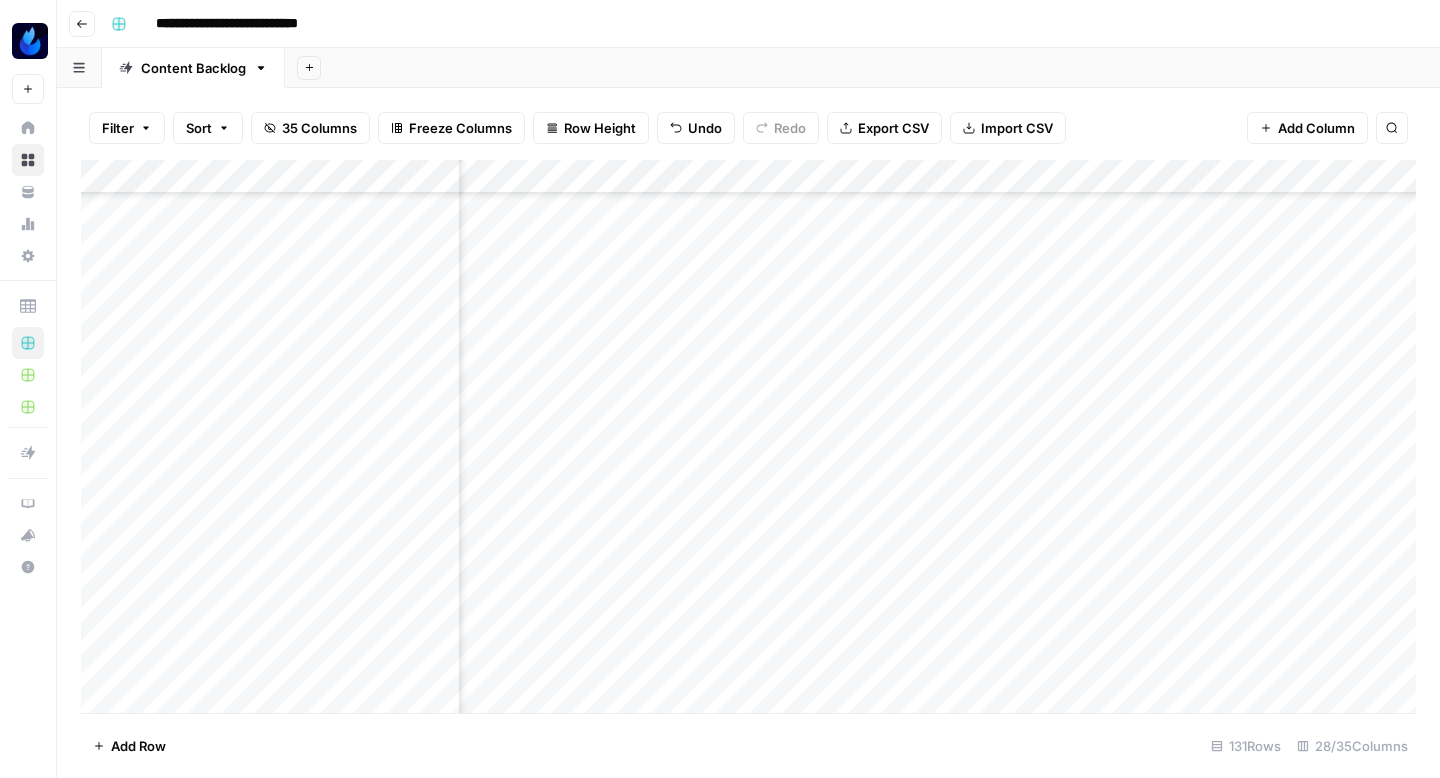 scroll, scrollTop: 3362, scrollLeft: 2758, axis: both 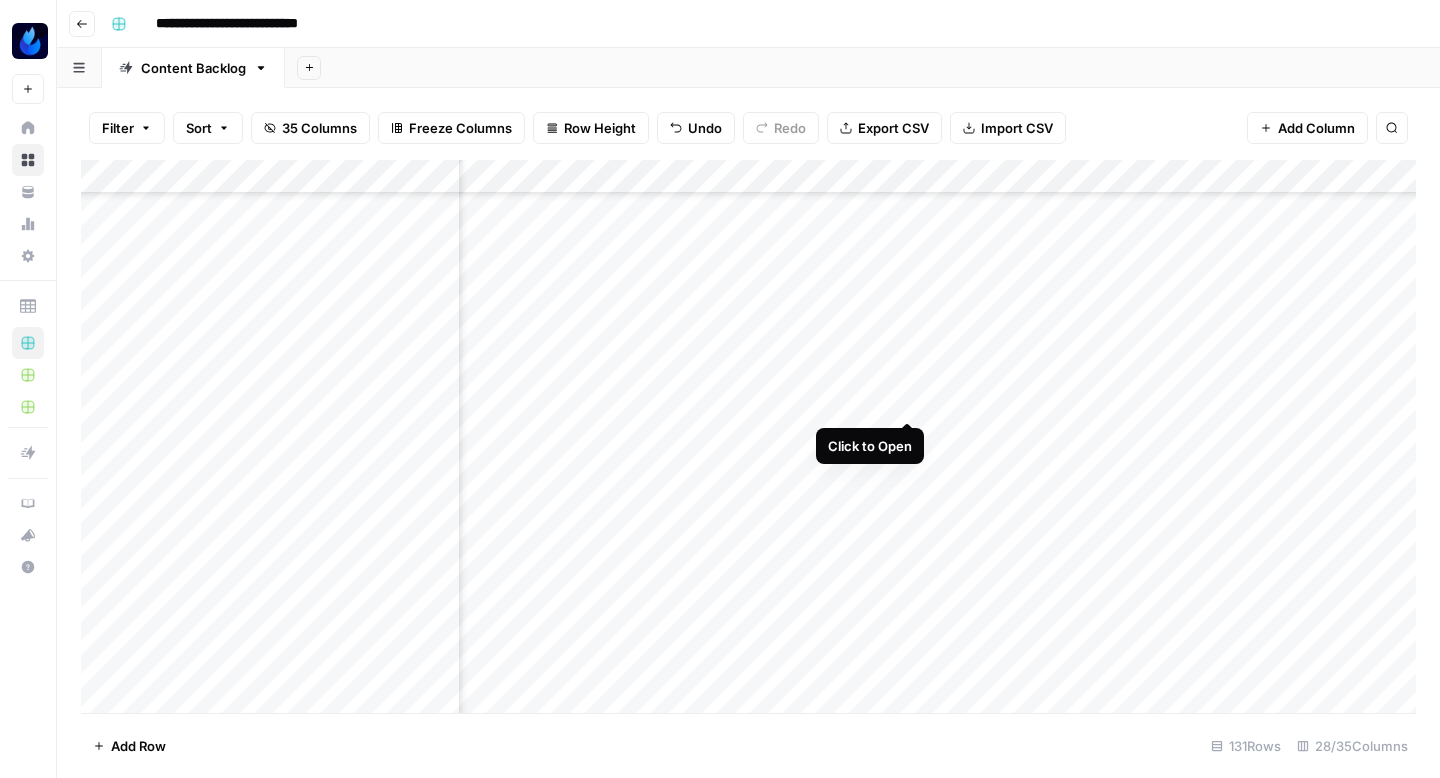 click on "Add Column" at bounding box center (748, 436) 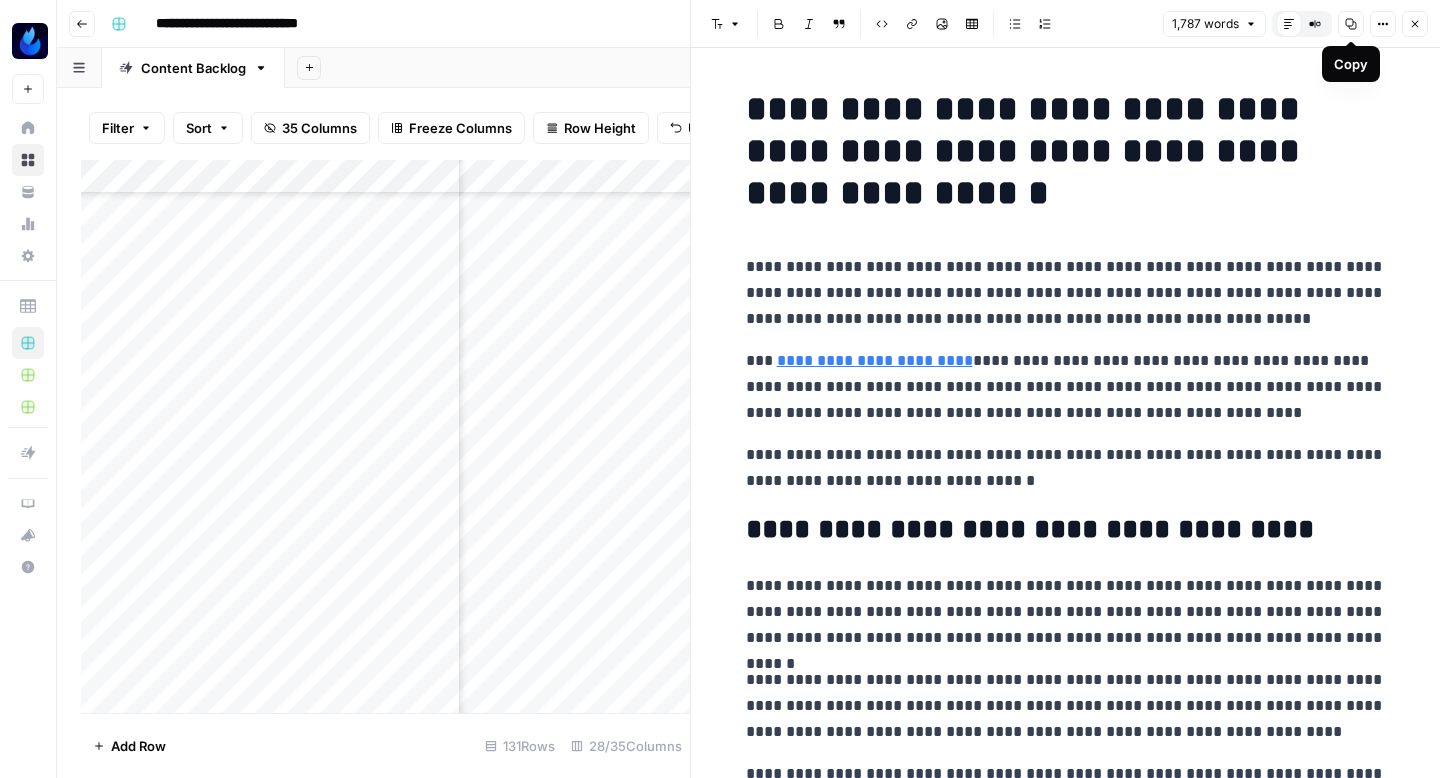 click 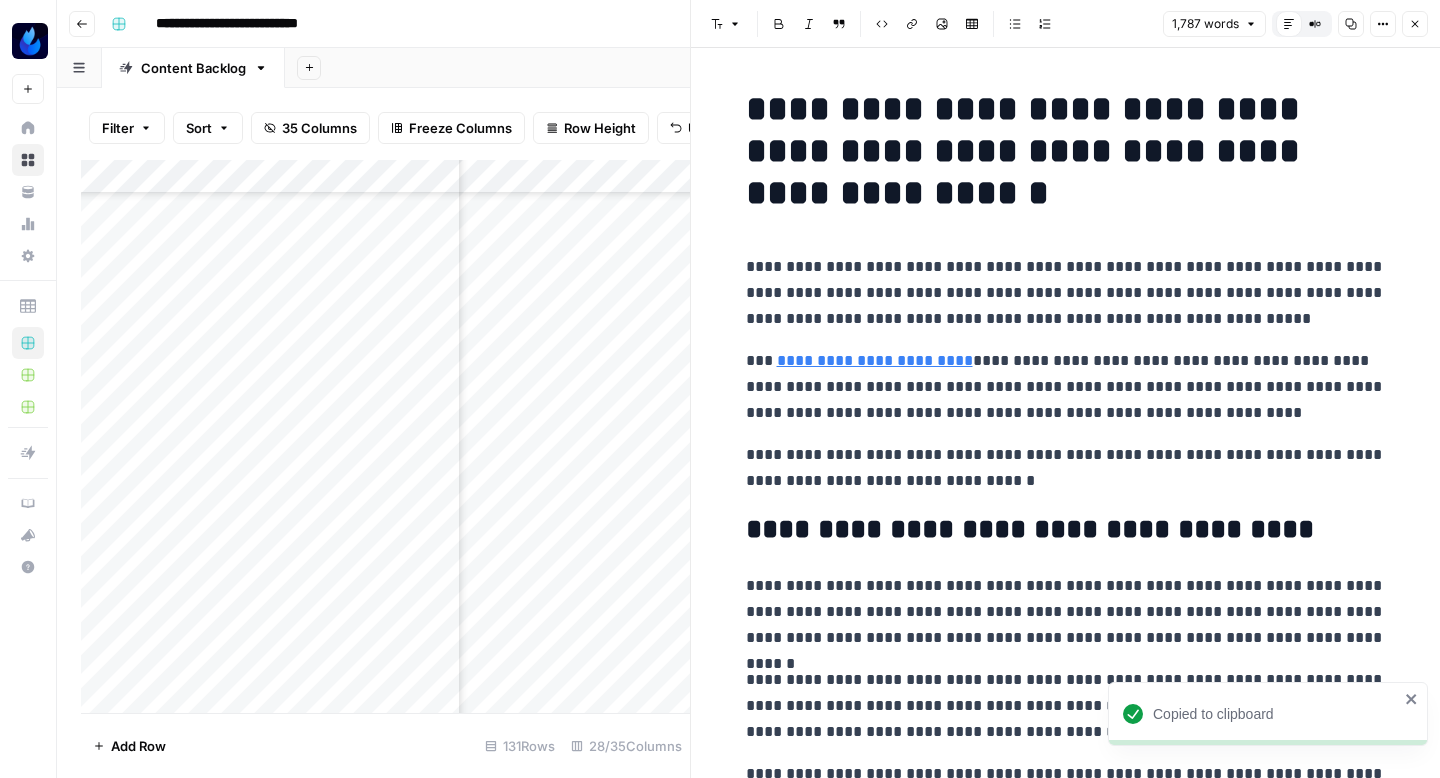 click 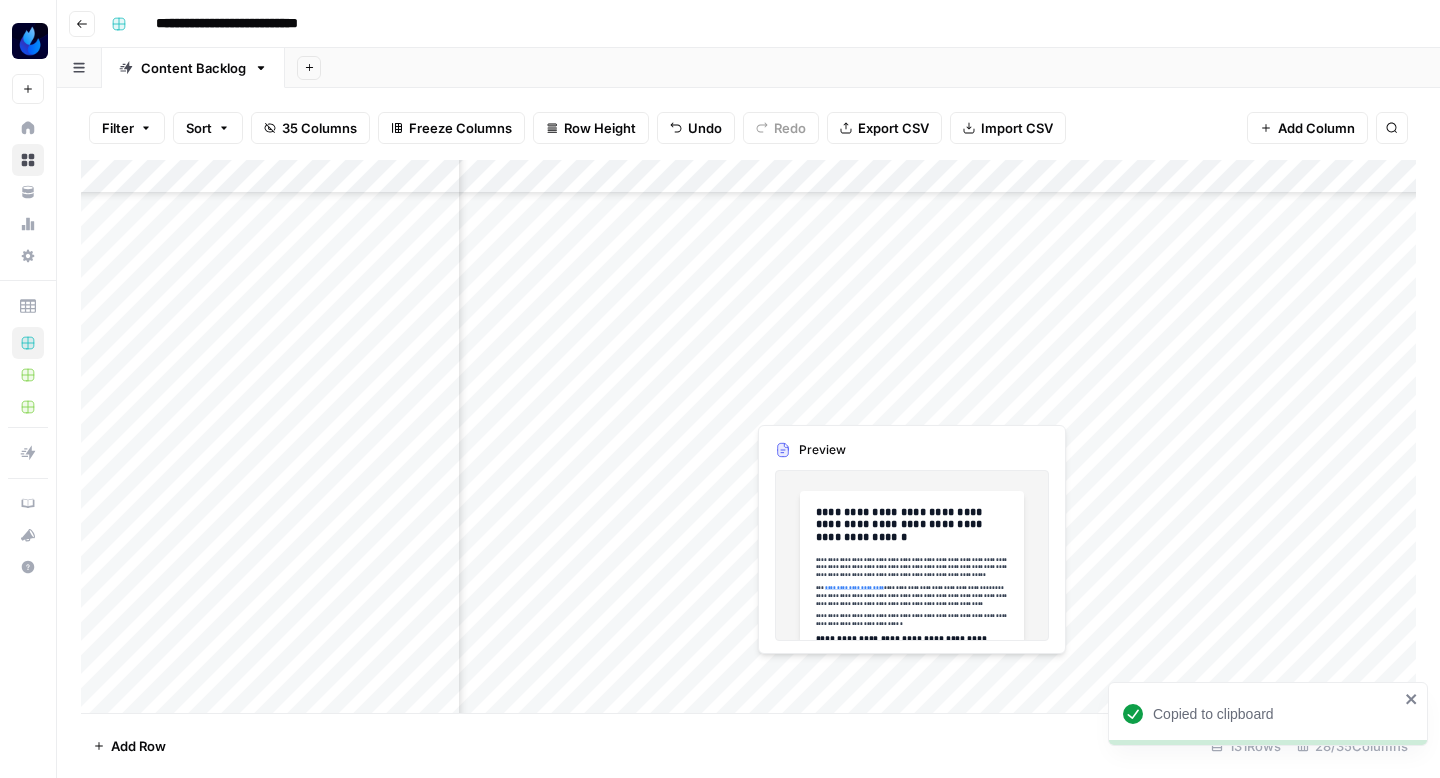 click on "Add Column" at bounding box center [748, 436] 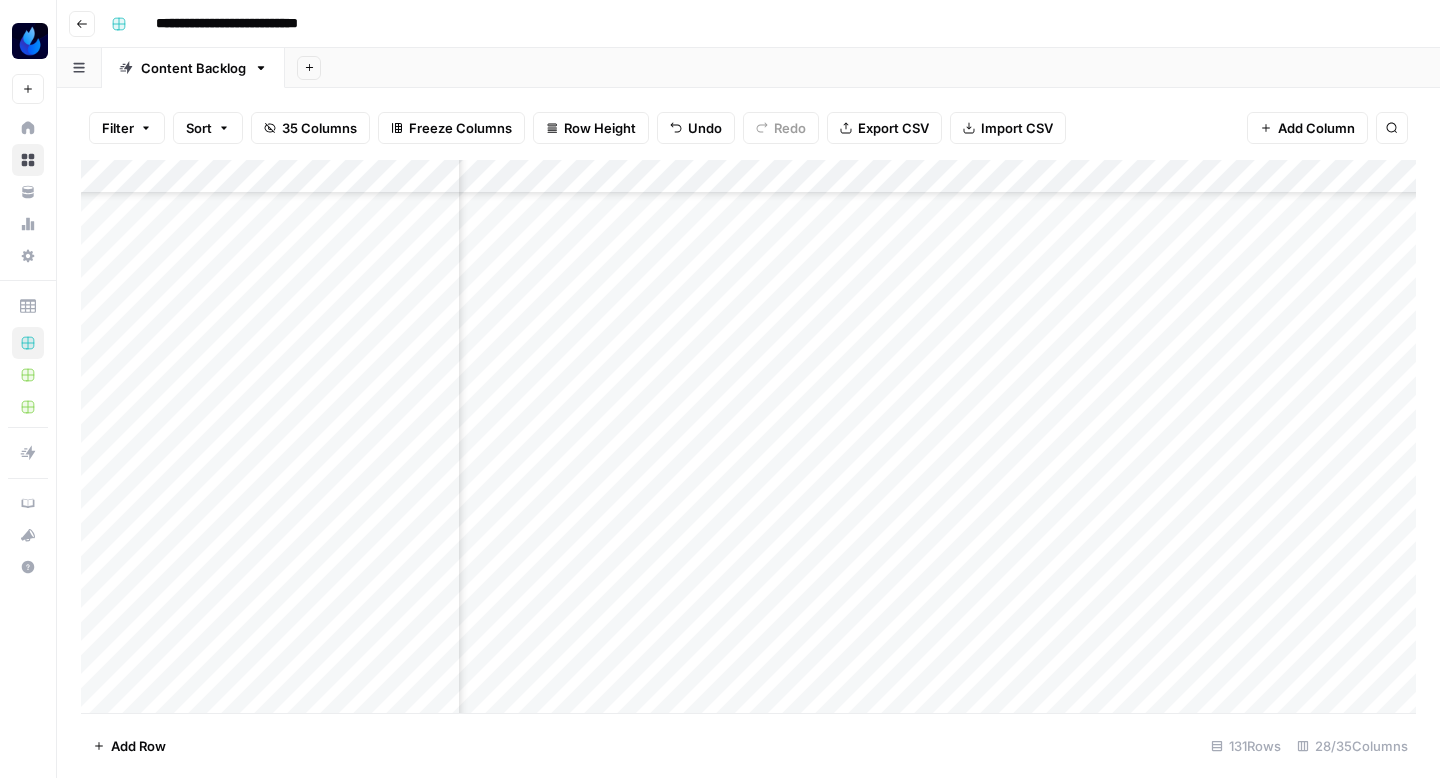 scroll, scrollTop: 3362, scrollLeft: 3238, axis: both 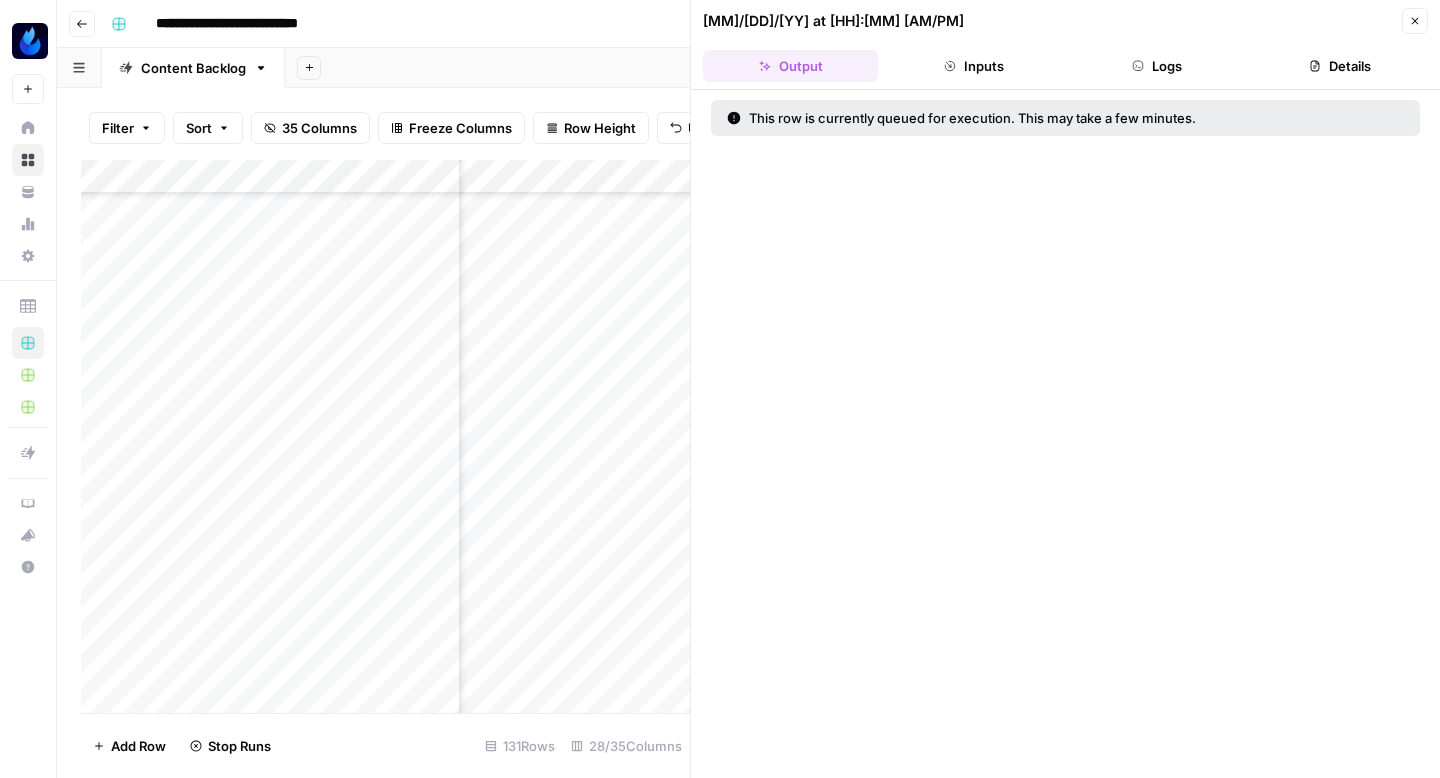 click 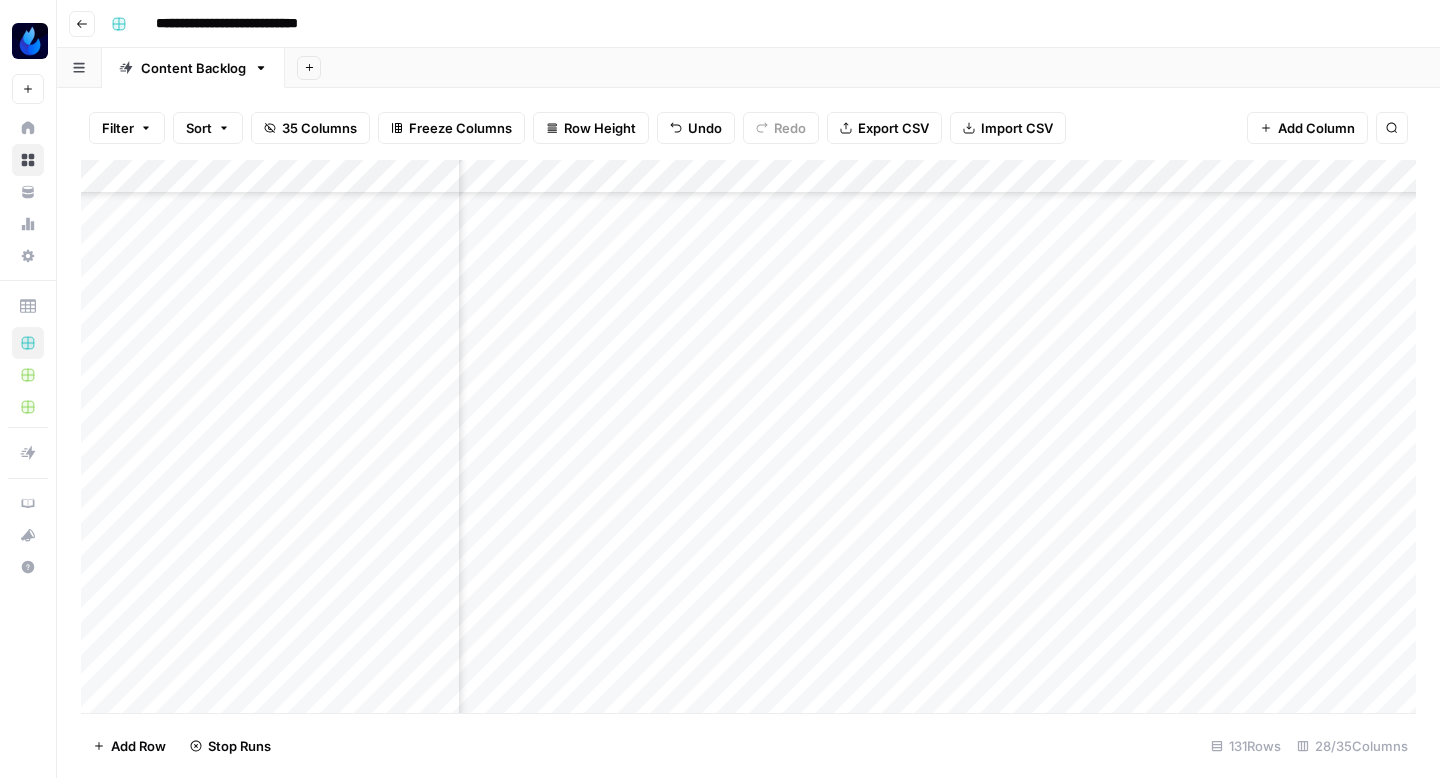 scroll, scrollTop: 3362, scrollLeft: 1536, axis: both 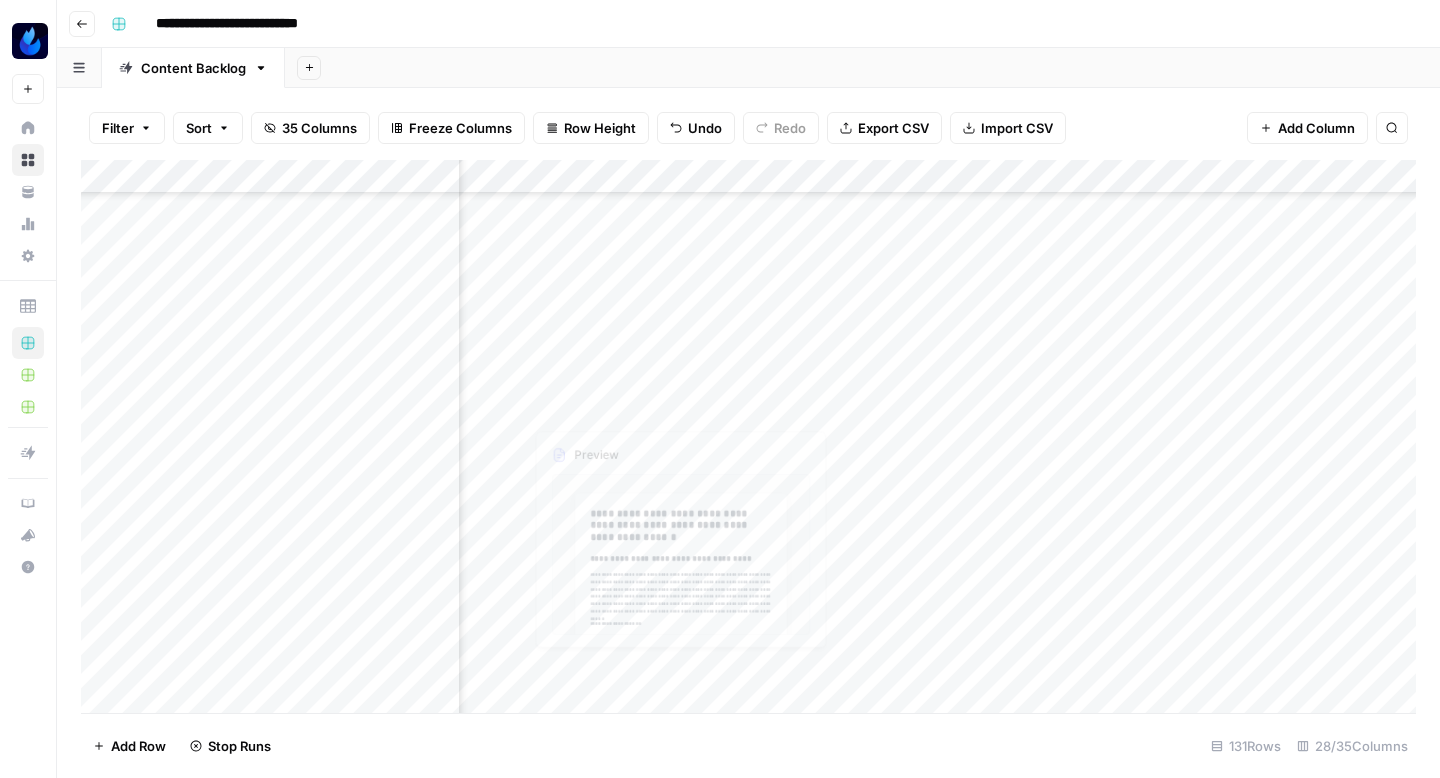 click on "Add Column" at bounding box center (748, 436) 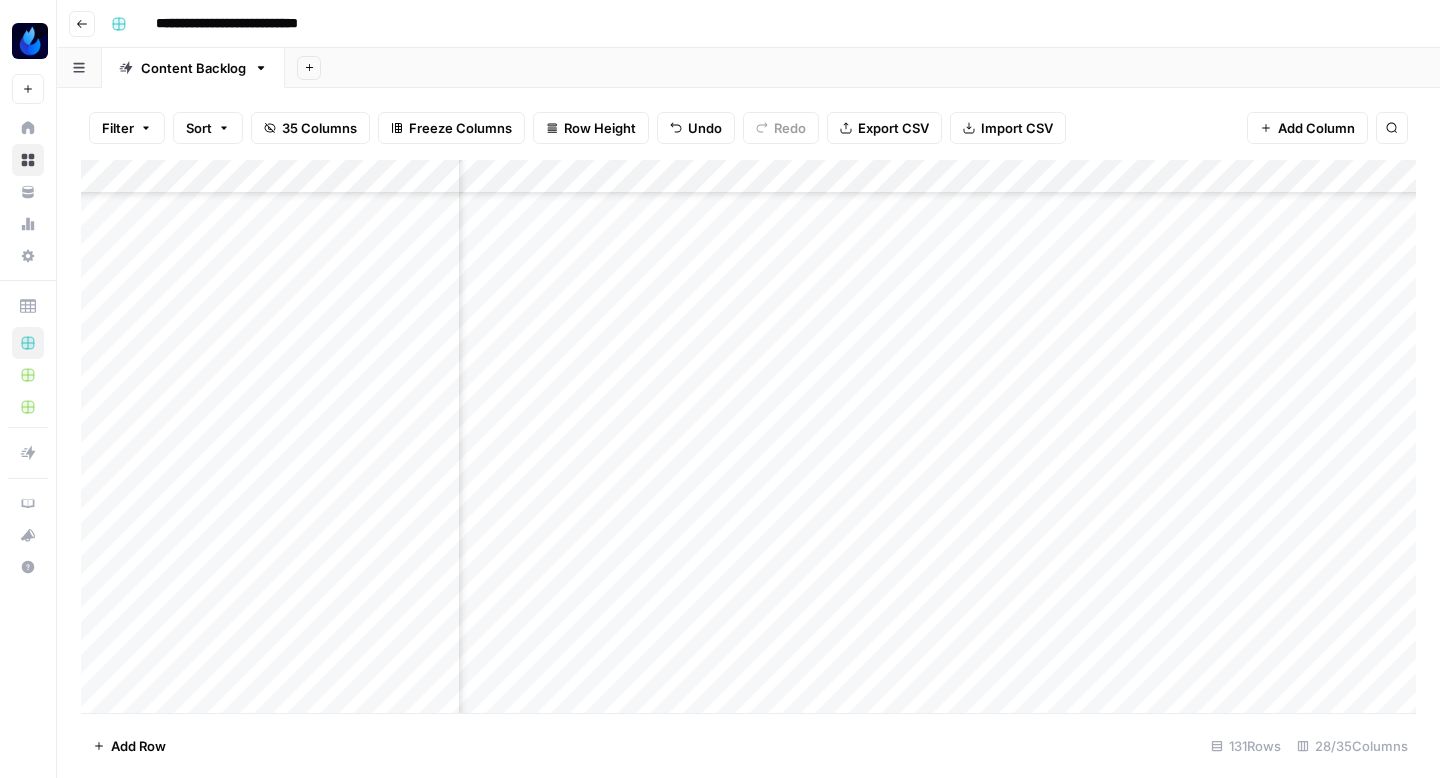 scroll, scrollTop: 0, scrollLeft: 0, axis: both 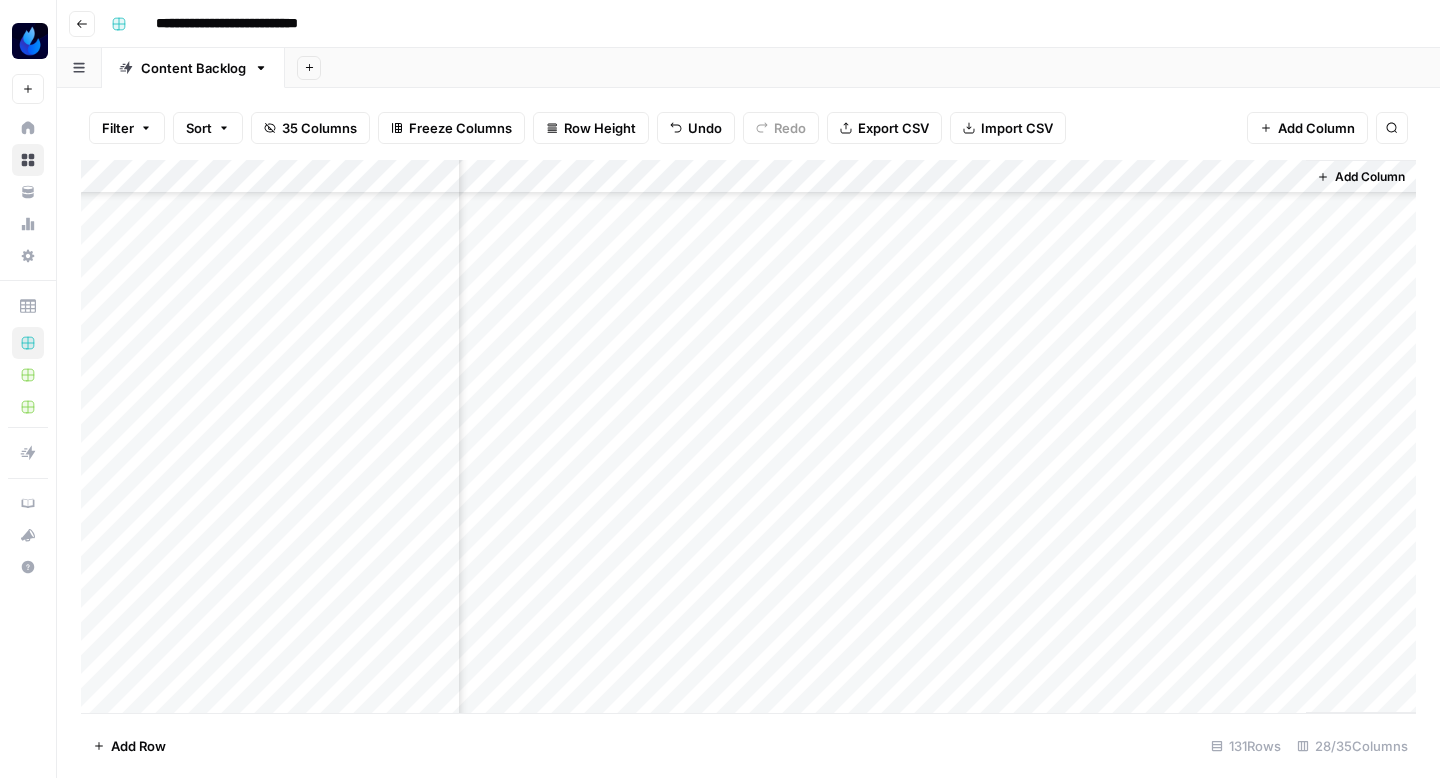 click on "Add Column" at bounding box center [748, 436] 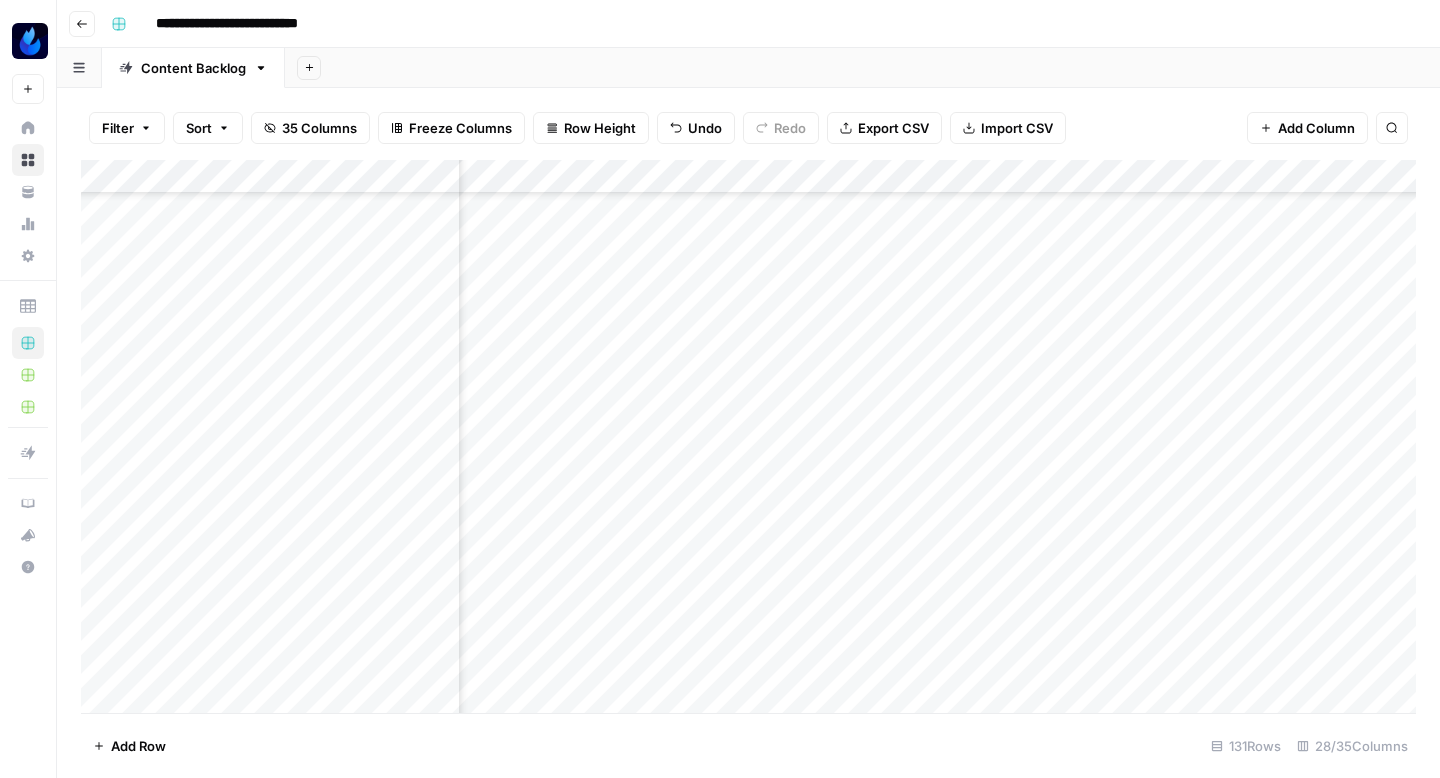 scroll, scrollTop: 3363, scrollLeft: 0, axis: vertical 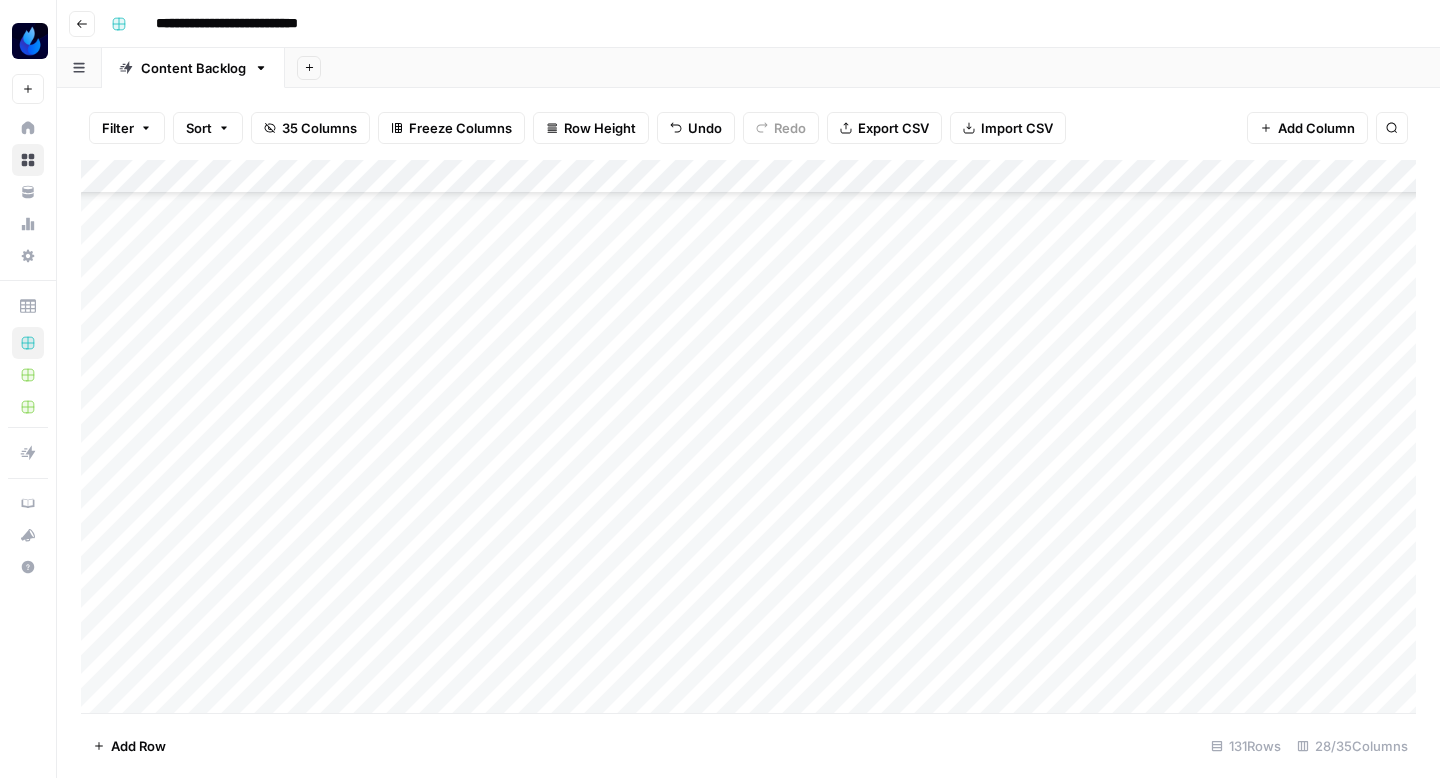 click on "Add Column" at bounding box center [748, 436] 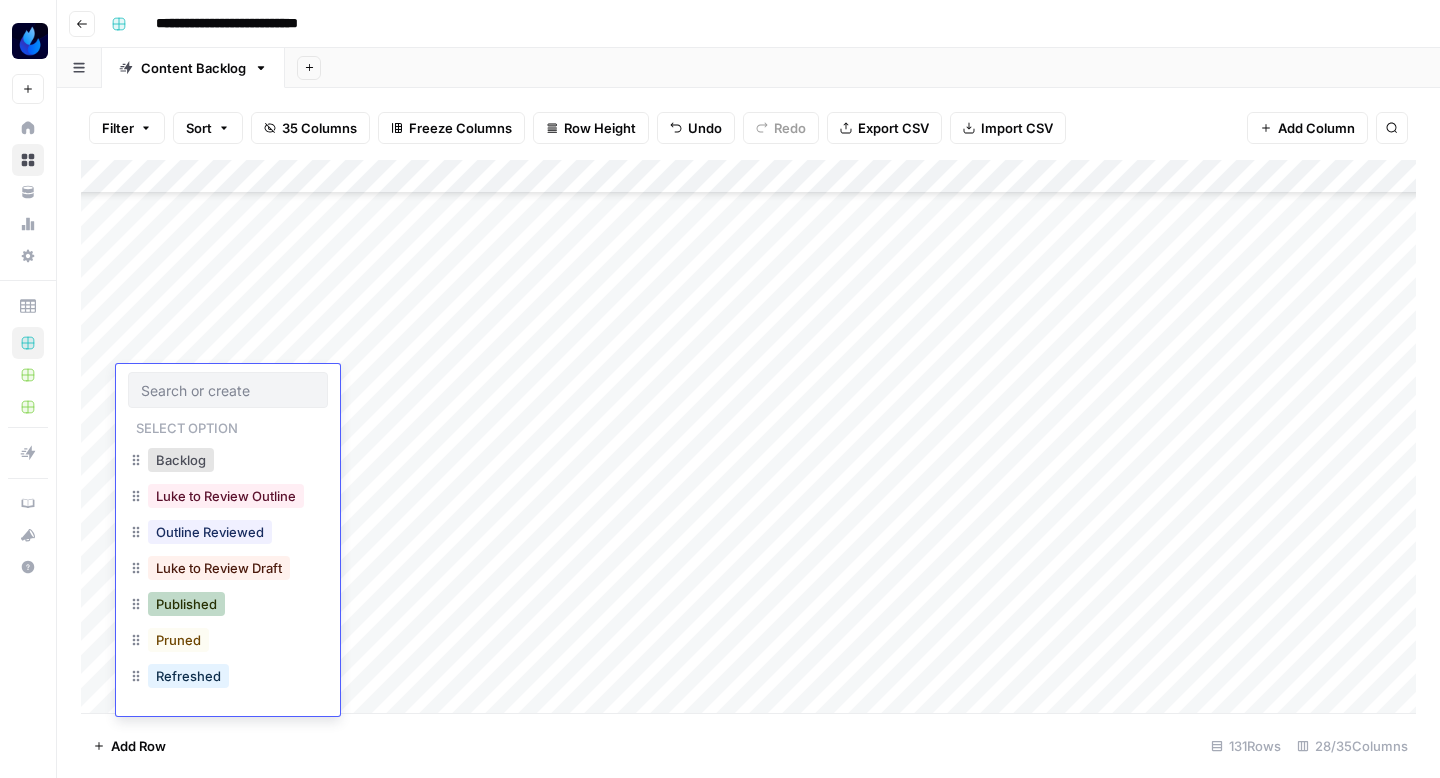 click on "Published" at bounding box center [186, 604] 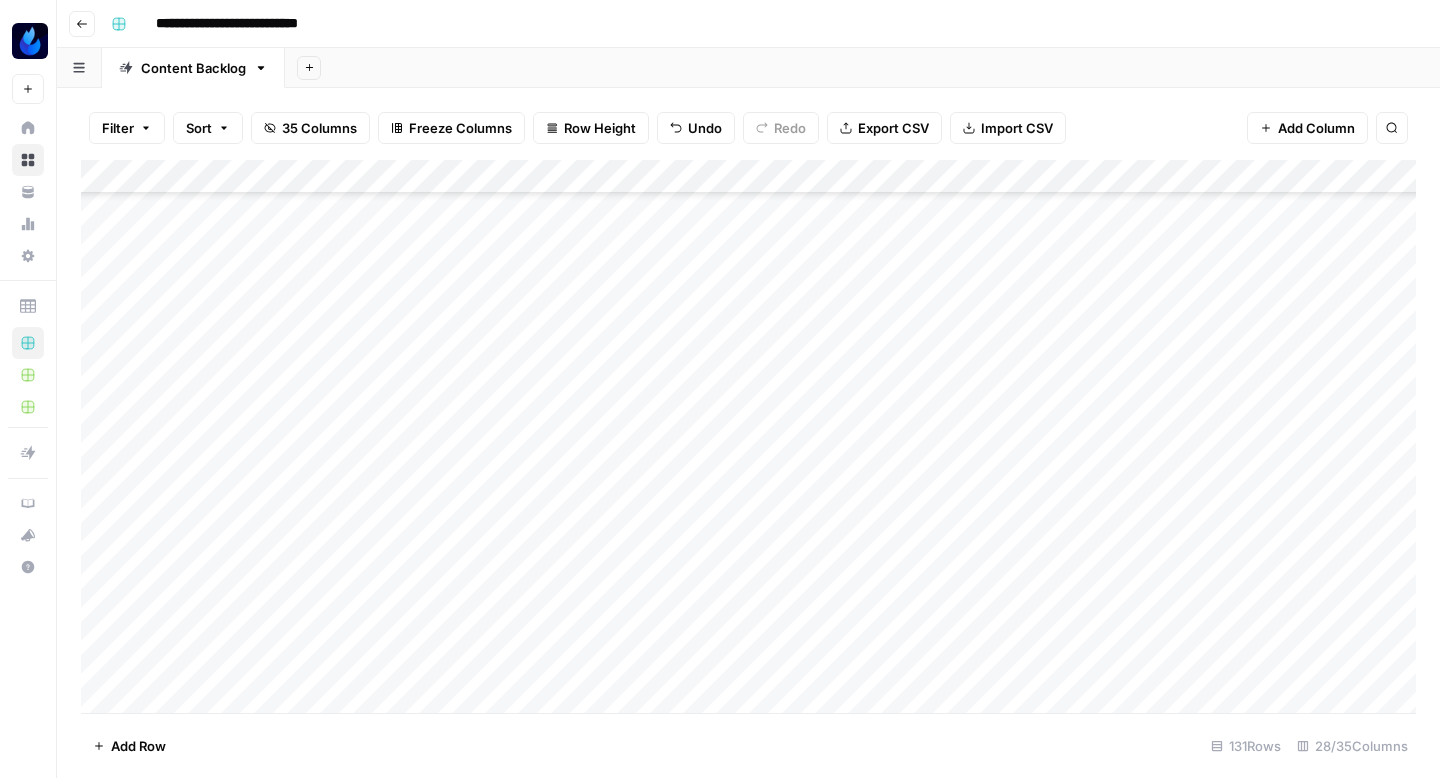 click on "Add Column" at bounding box center [748, 436] 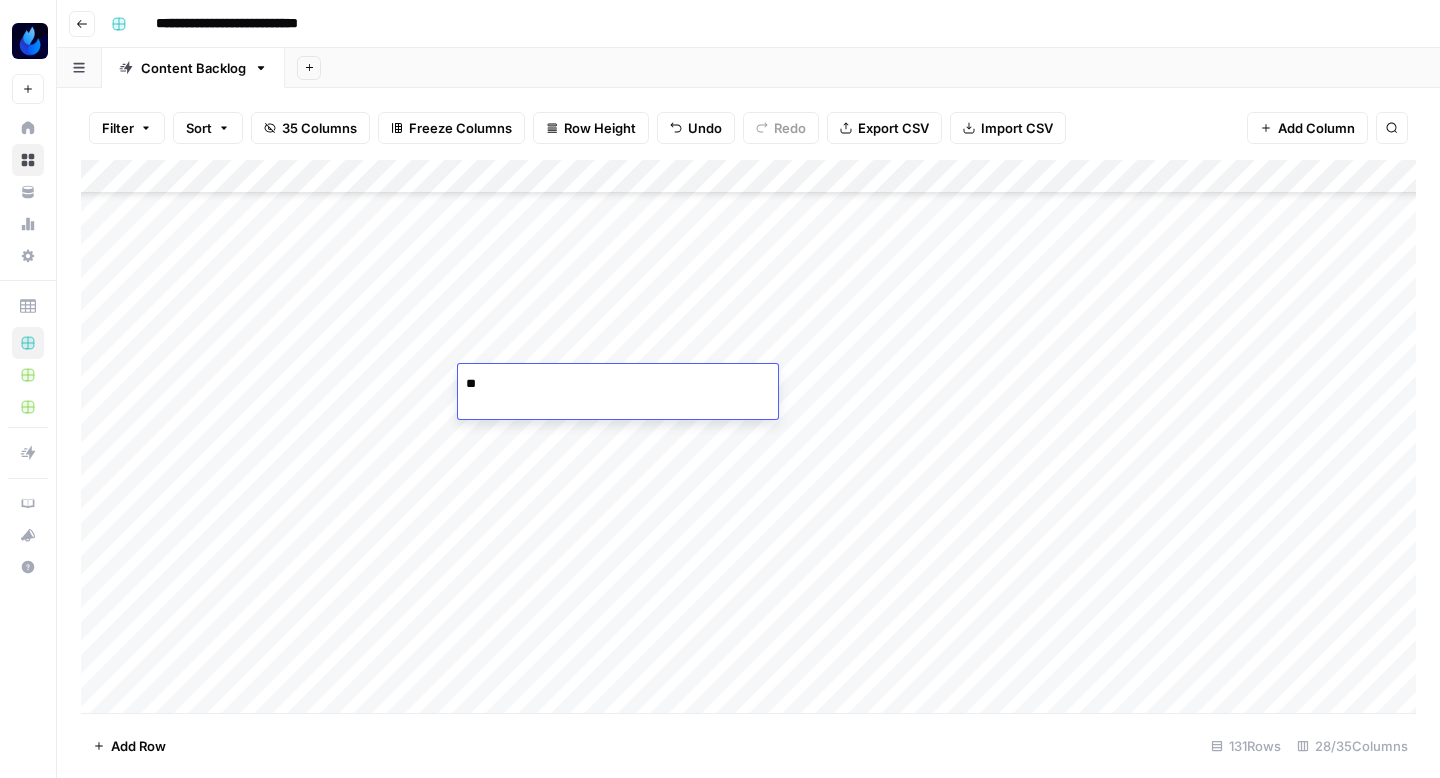 type on "***" 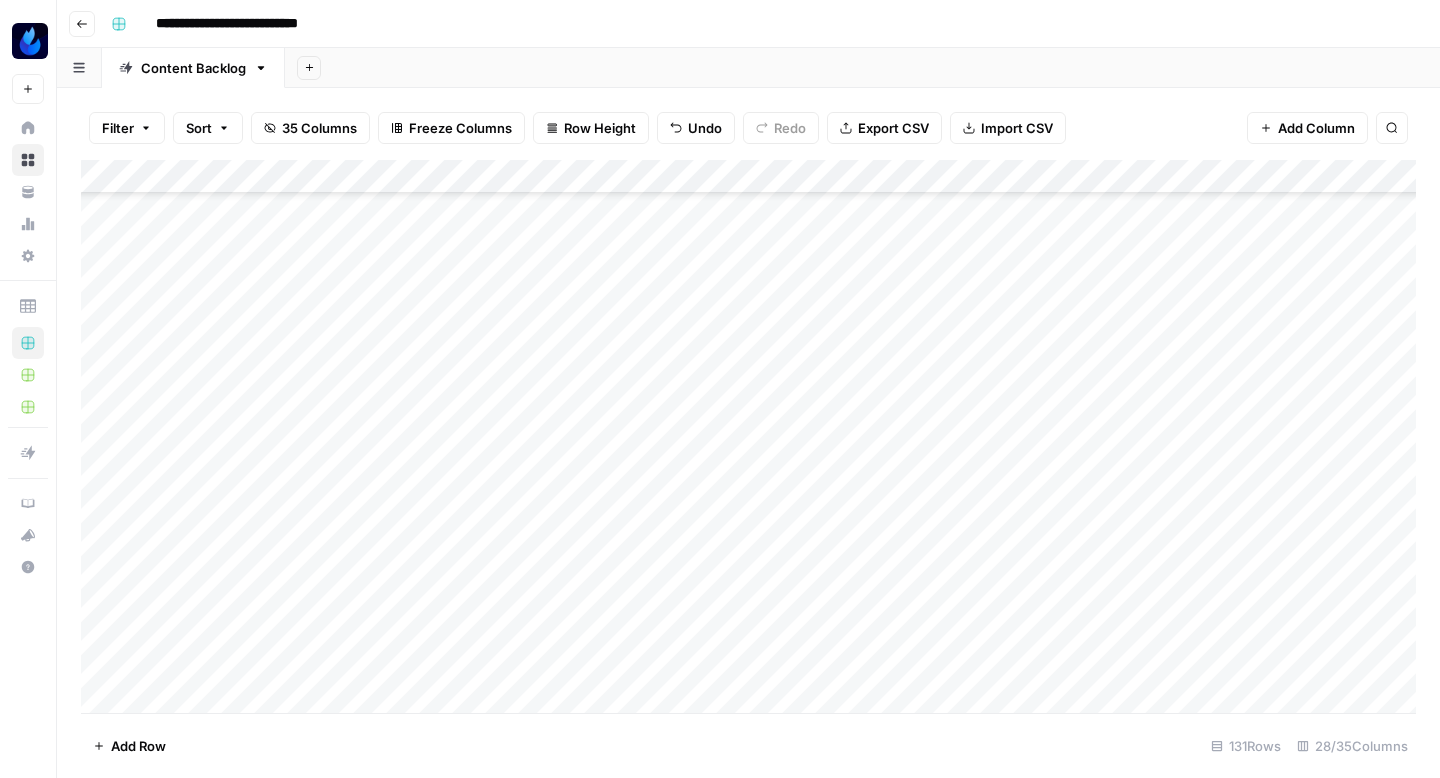 click on "Add Column" at bounding box center [748, 436] 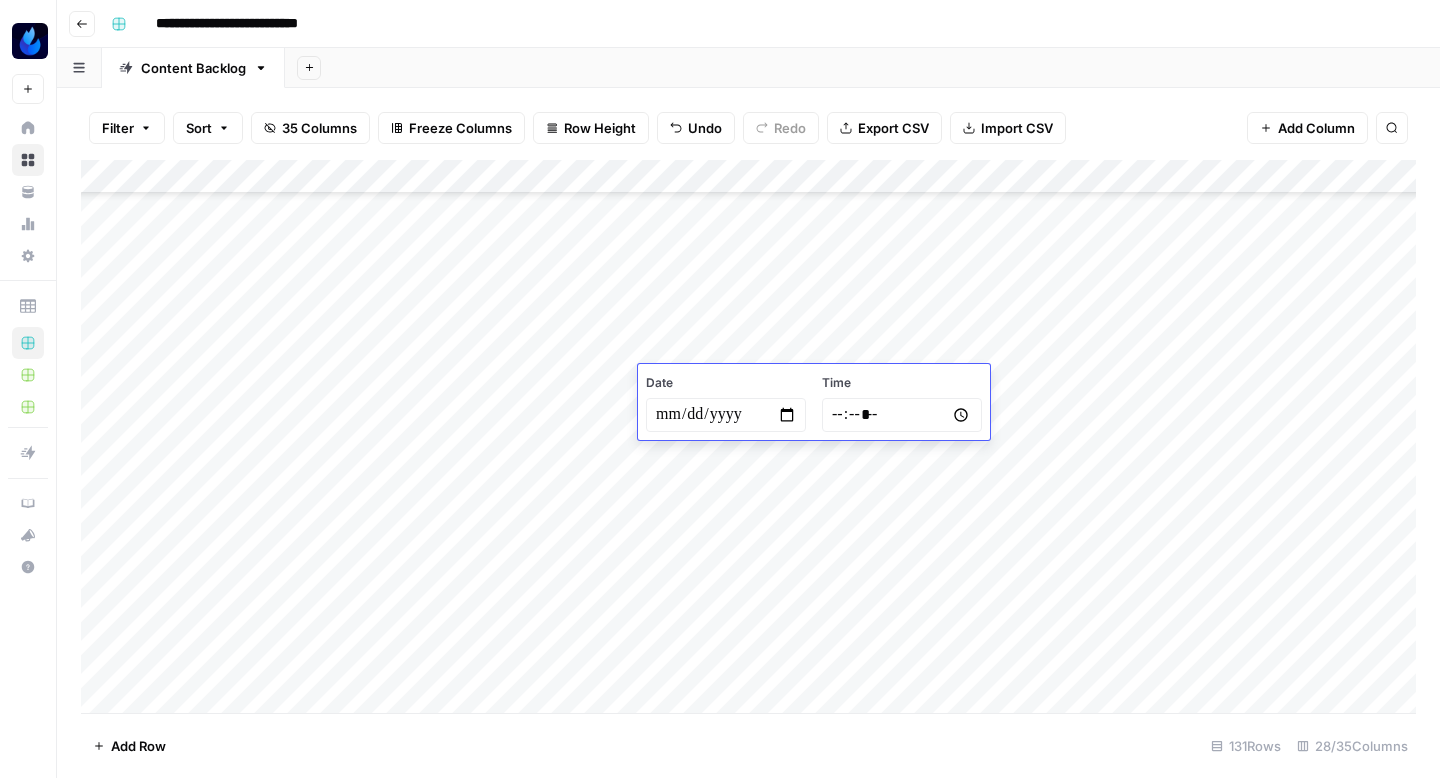 click at bounding box center (726, 415) 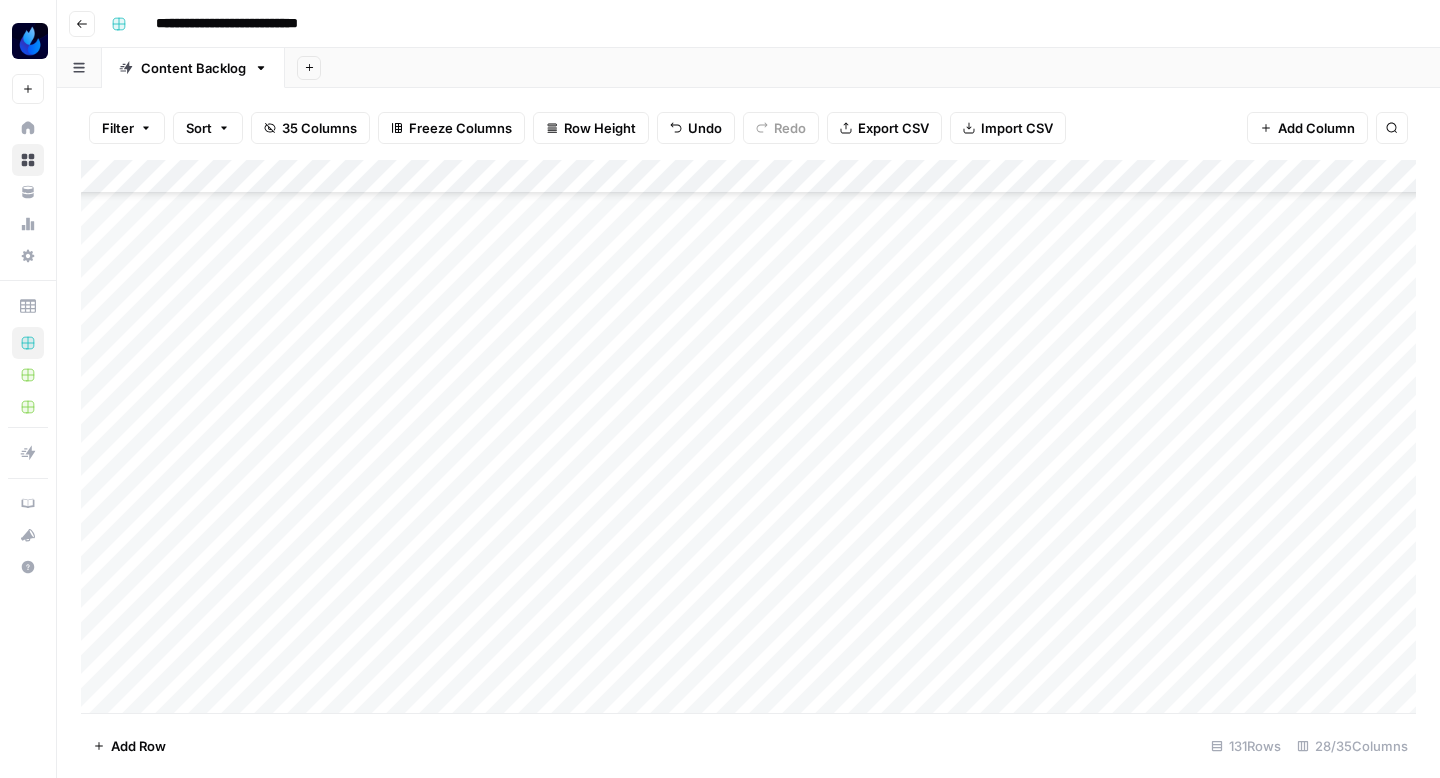 click on "Add Column" at bounding box center (748, 436) 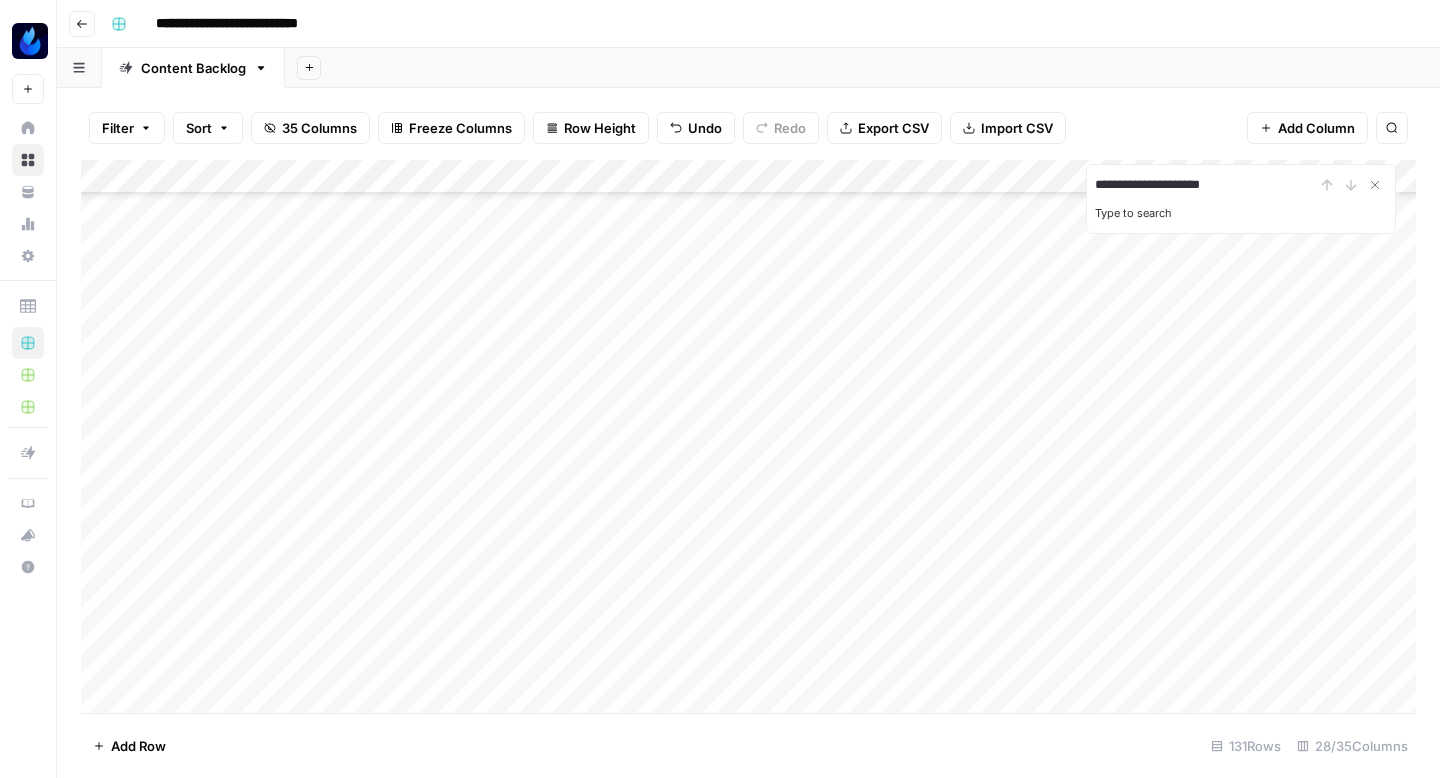 type on "**********" 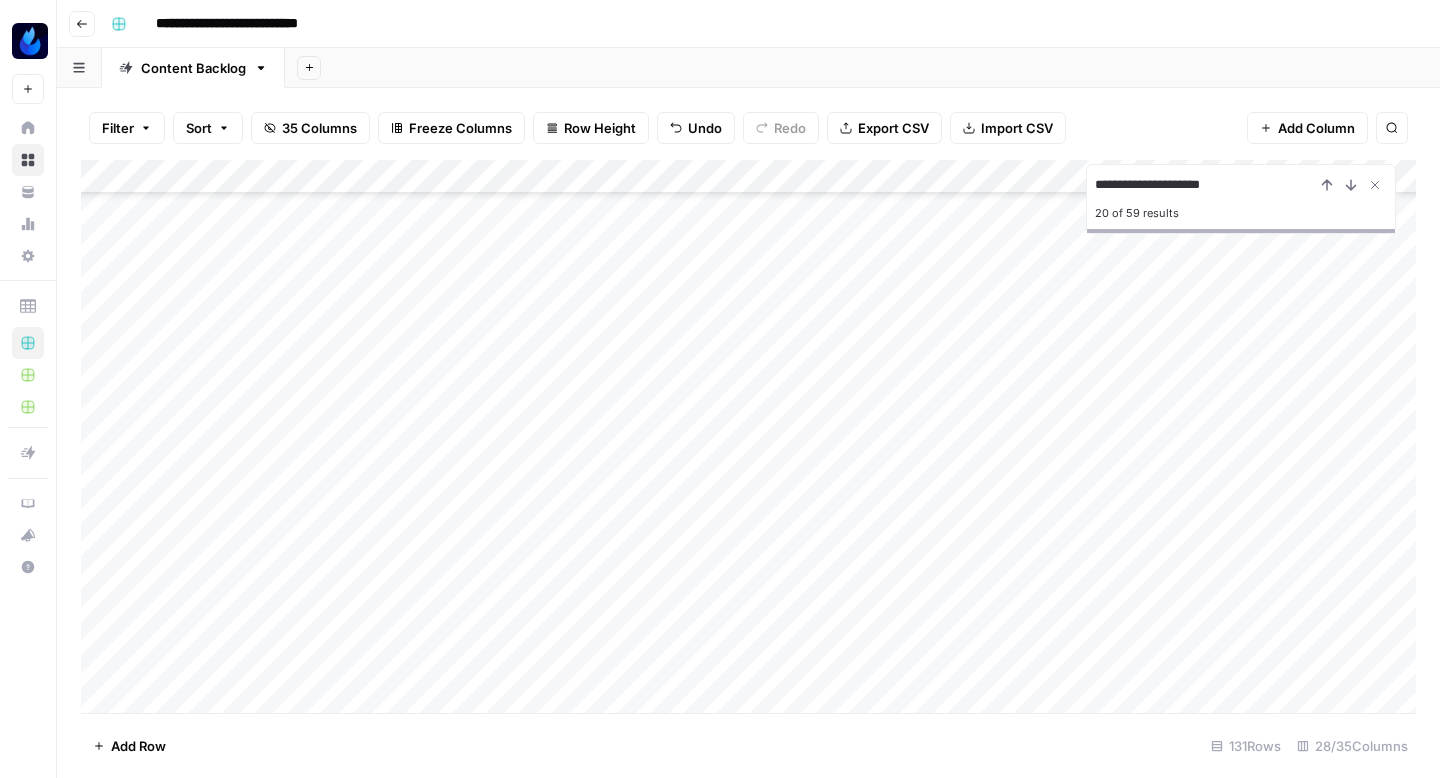 scroll, scrollTop: 4458, scrollLeft: 0, axis: vertical 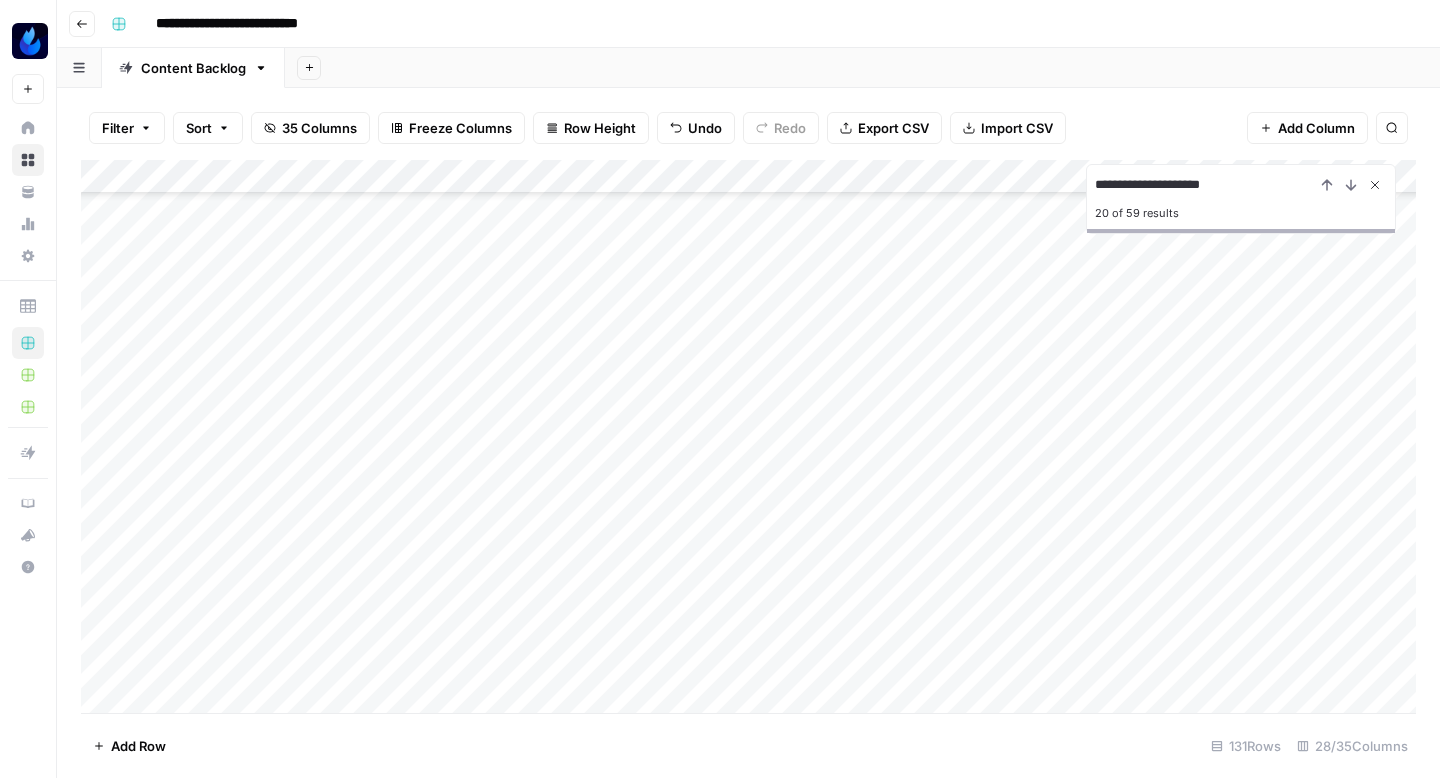 click 